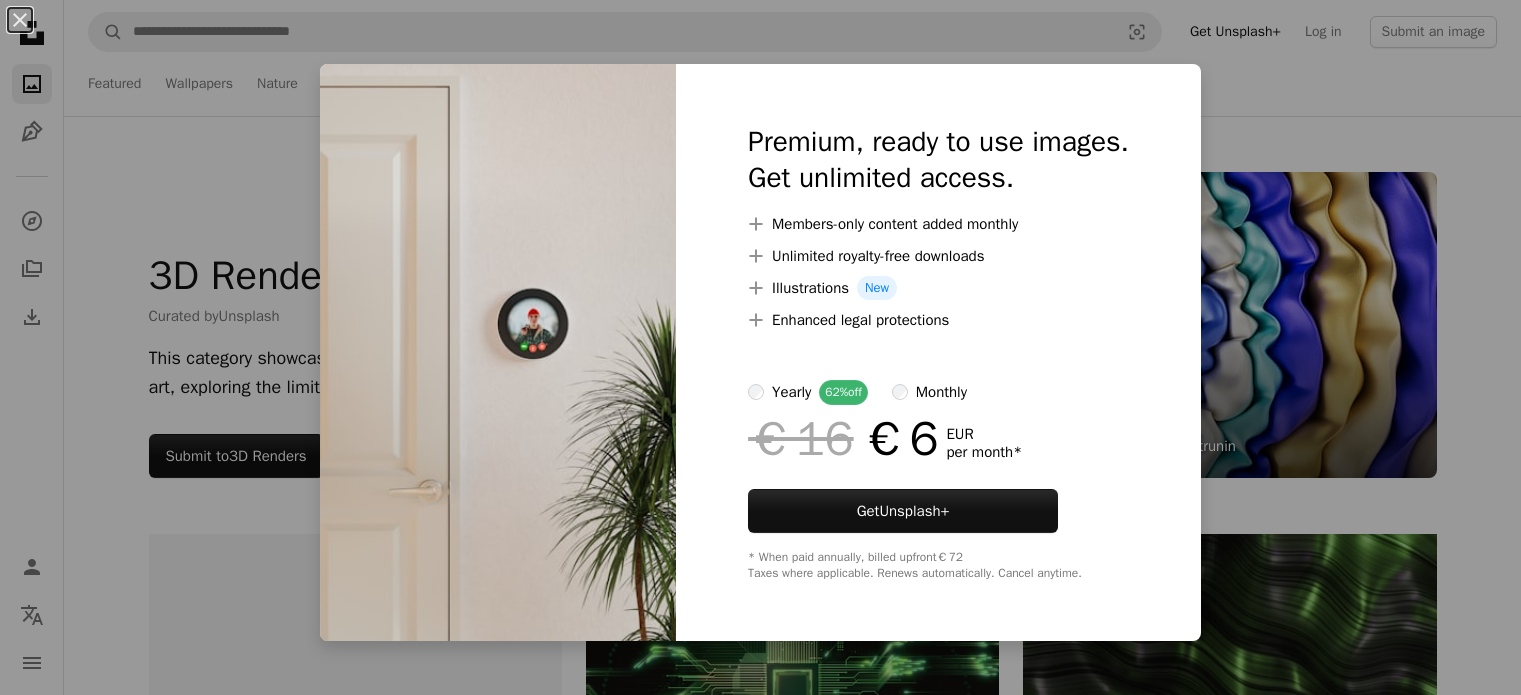 scroll, scrollTop: 1100, scrollLeft: 0, axis: vertical 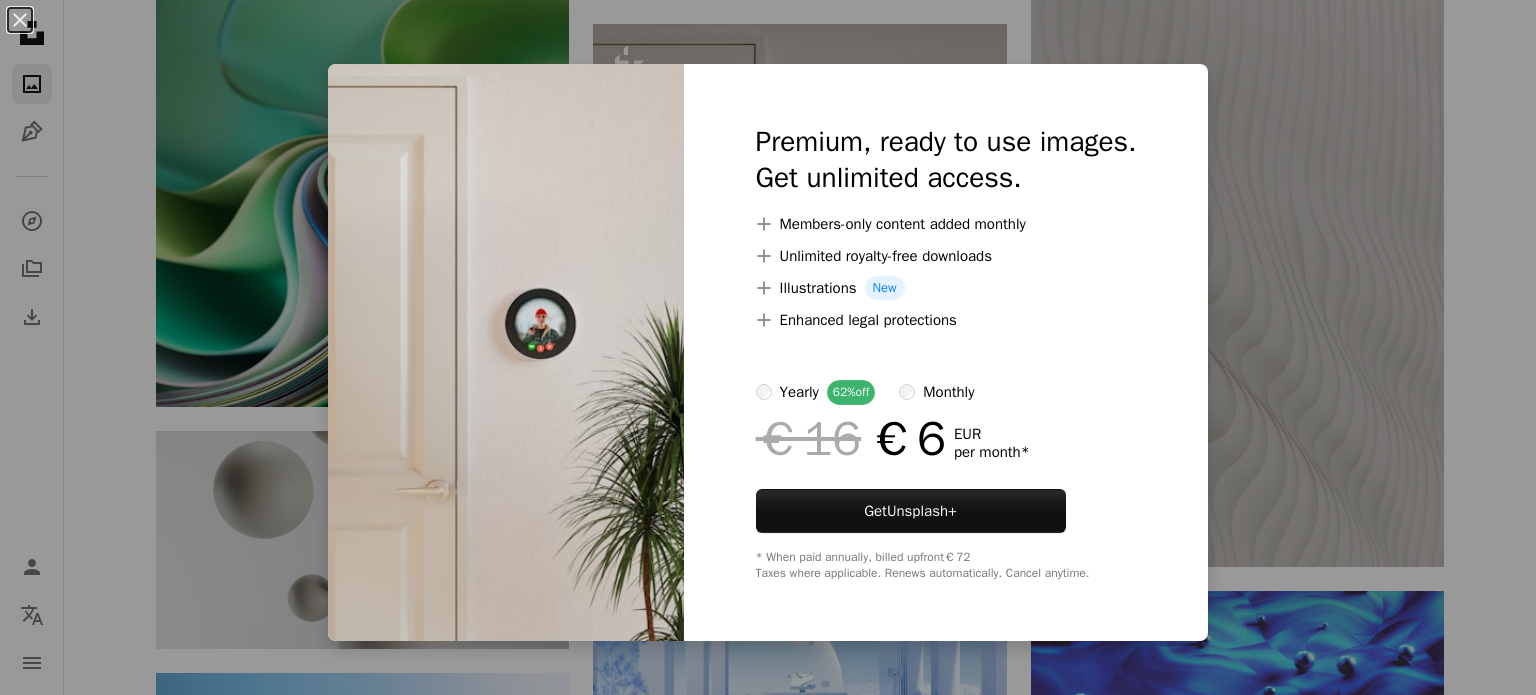 click at bounding box center [506, 352] 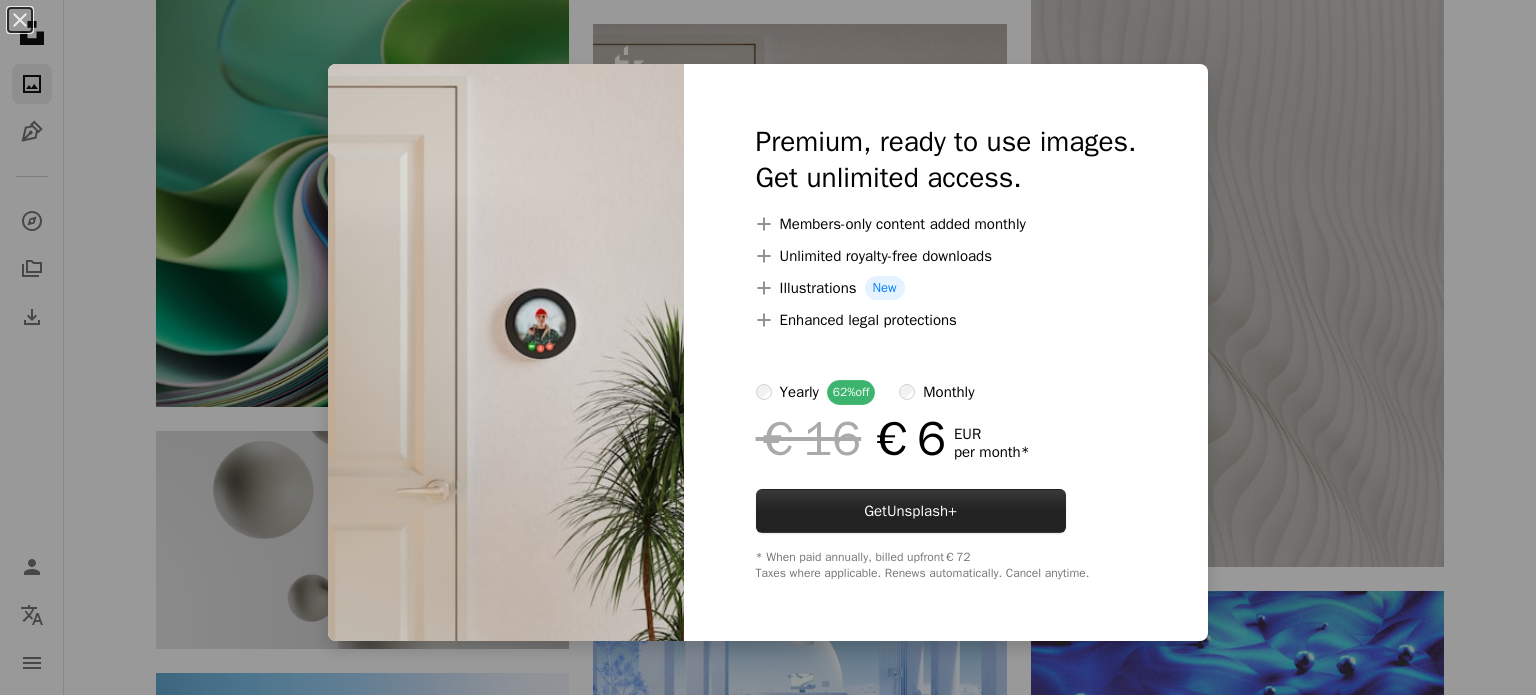 click on "Get  Unsplash+" at bounding box center [911, 511] 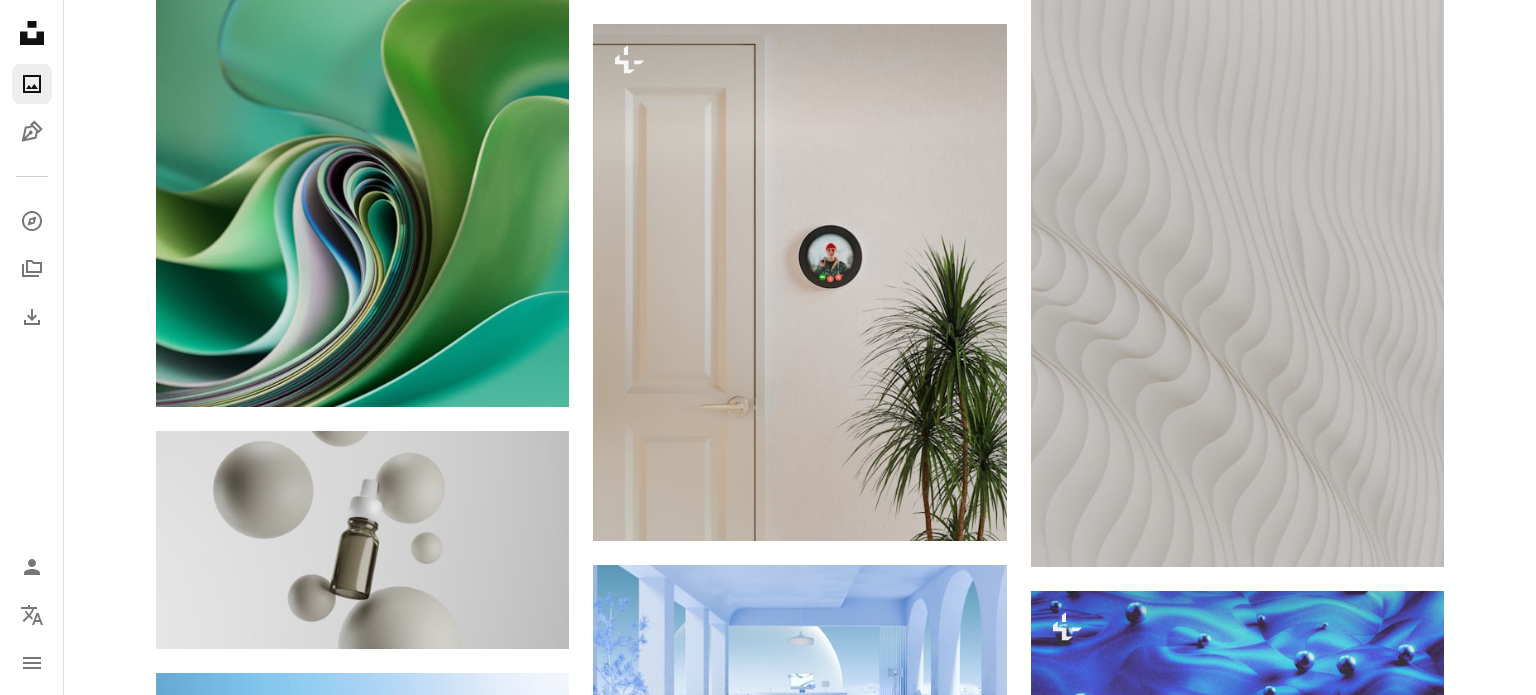click on "An X shape Join Unsplash Already have an account?  Login First name Last name Email Username  (only letters, numbers and underscores) Password  (min. 8 char) Join By joining, you agree to the  Terms  and  Privacy Policy ." at bounding box center [768, 3890] 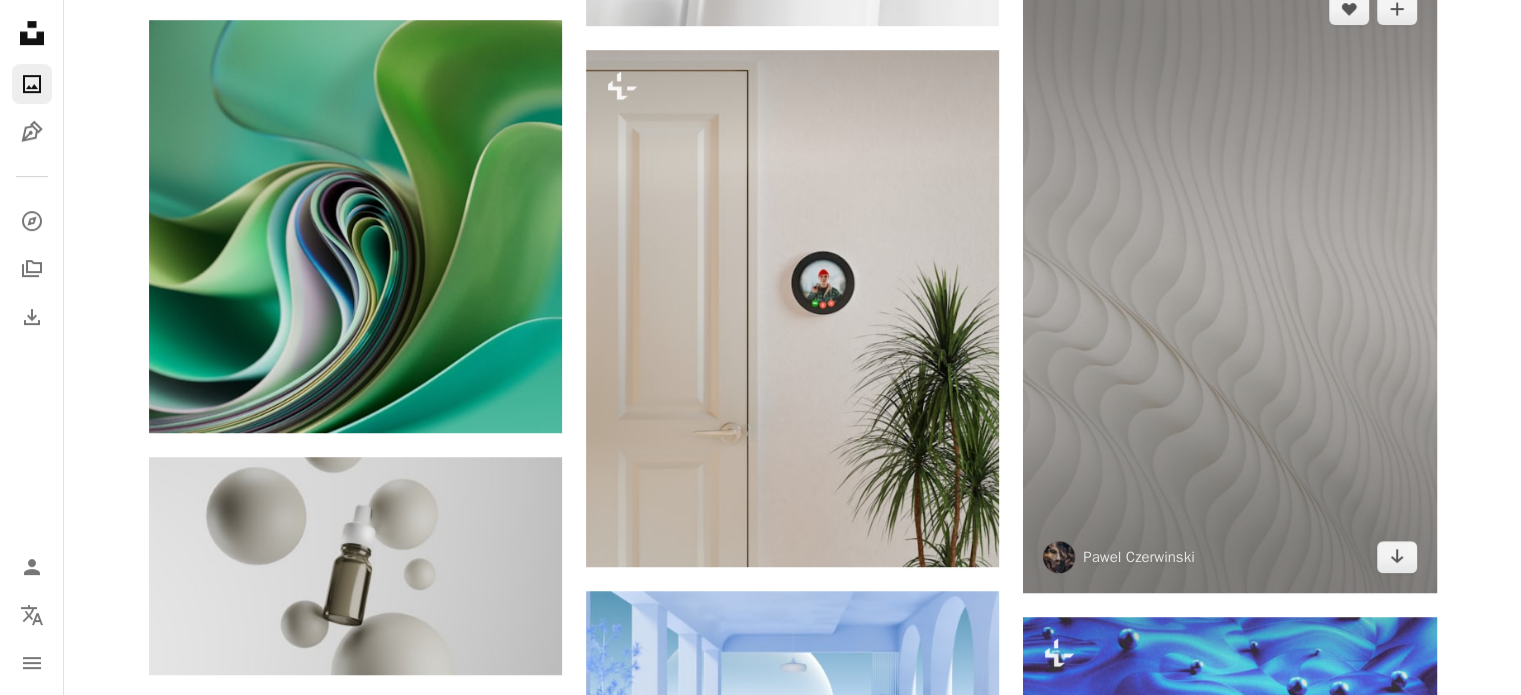 scroll, scrollTop: 1100, scrollLeft: 0, axis: vertical 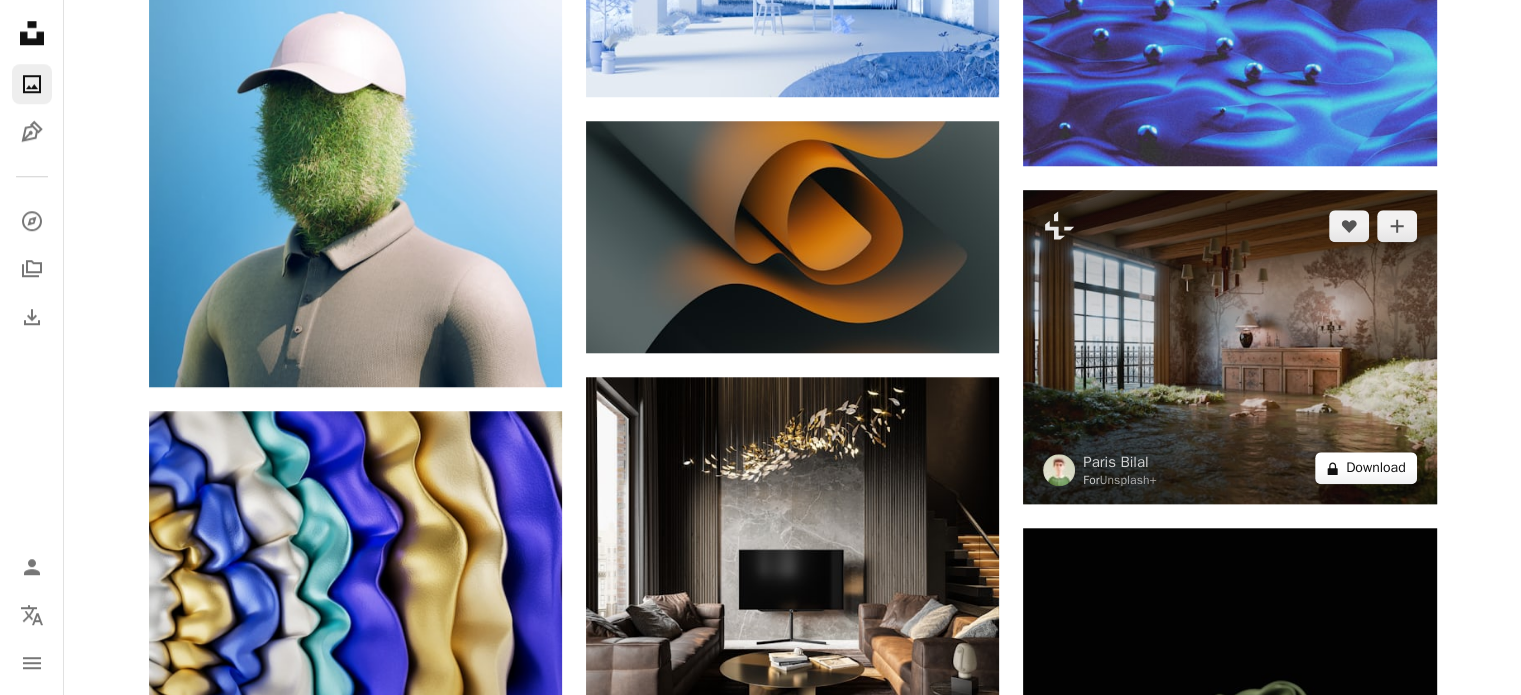 click on "A lock Download" at bounding box center (1366, 468) 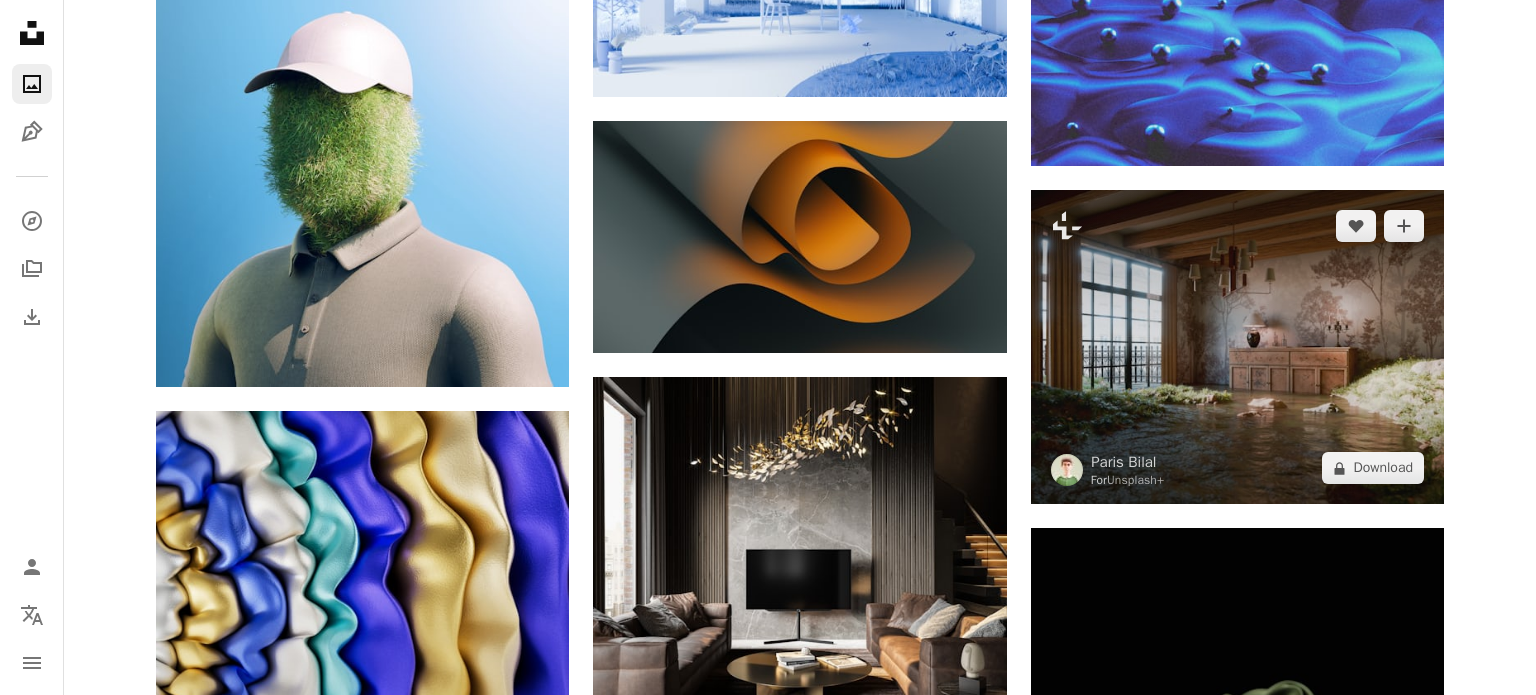 click on "An X shape Premium, ready to use images. Get unlimited access. A plus sign Members-only content added monthly A plus sign Unlimited royalty-free downloads A plus sign Illustrations  New A plus sign Enhanced legal protections yearly 62%  off monthly €16   €6 EUR per month * Get  Unsplash+ * When paid annually, billed upfront  €72 Taxes where applicable. Renews automatically. Cancel anytime." at bounding box center (768, 3190) 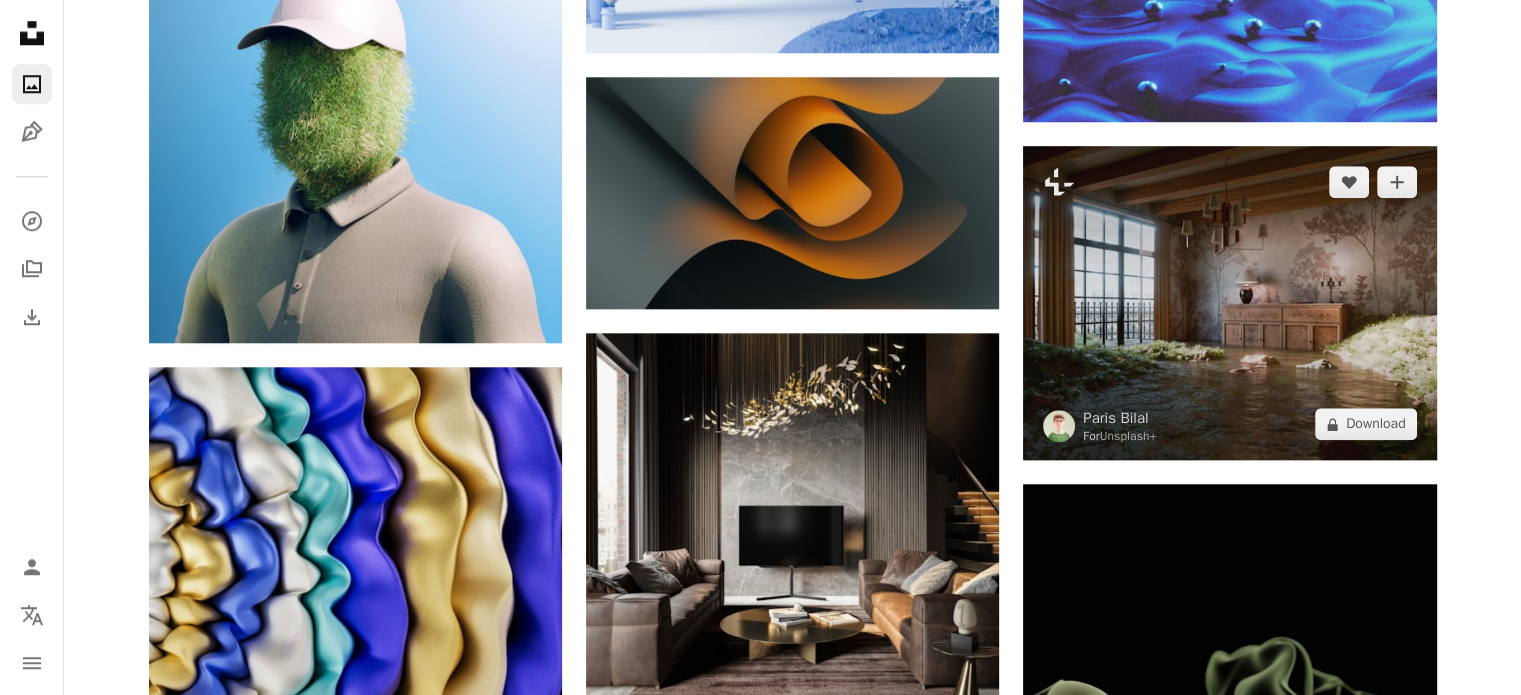 scroll, scrollTop: 2100, scrollLeft: 0, axis: vertical 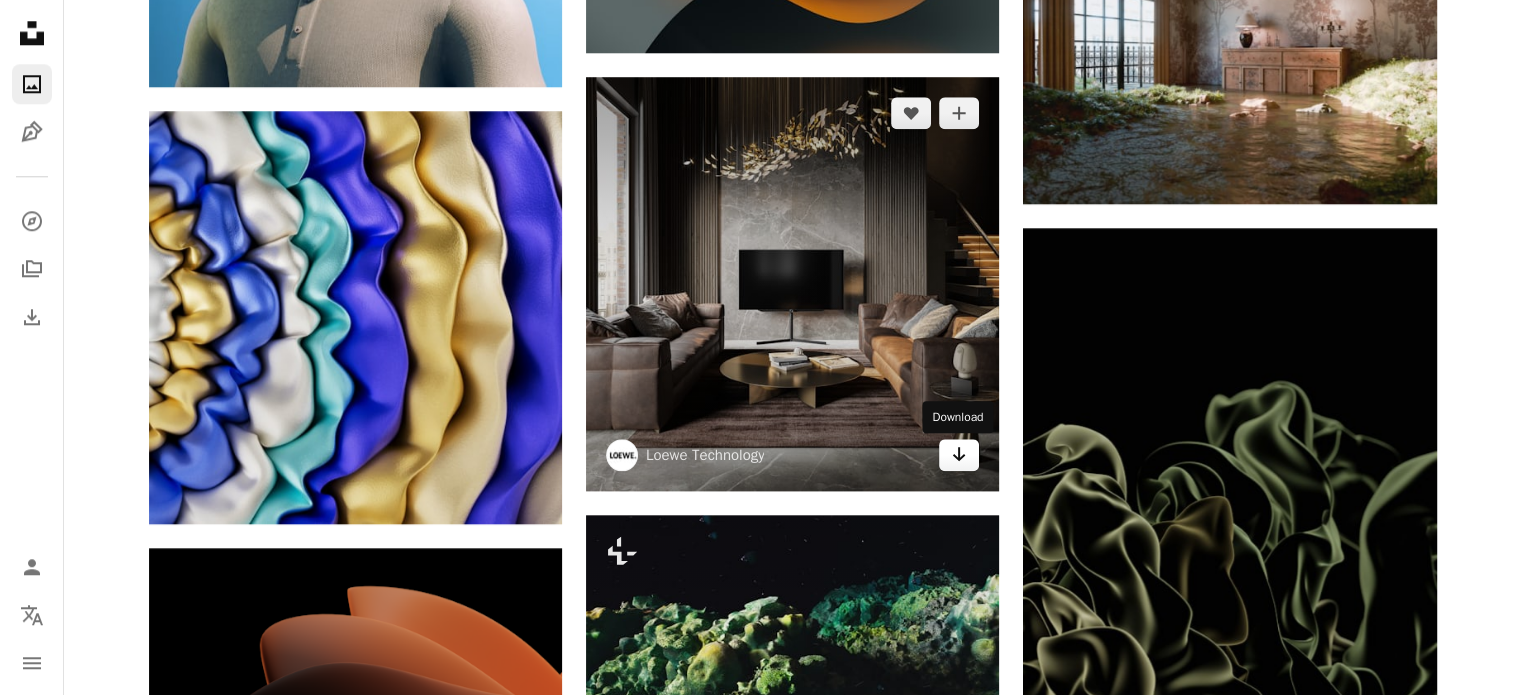 click on "Arrow pointing down" 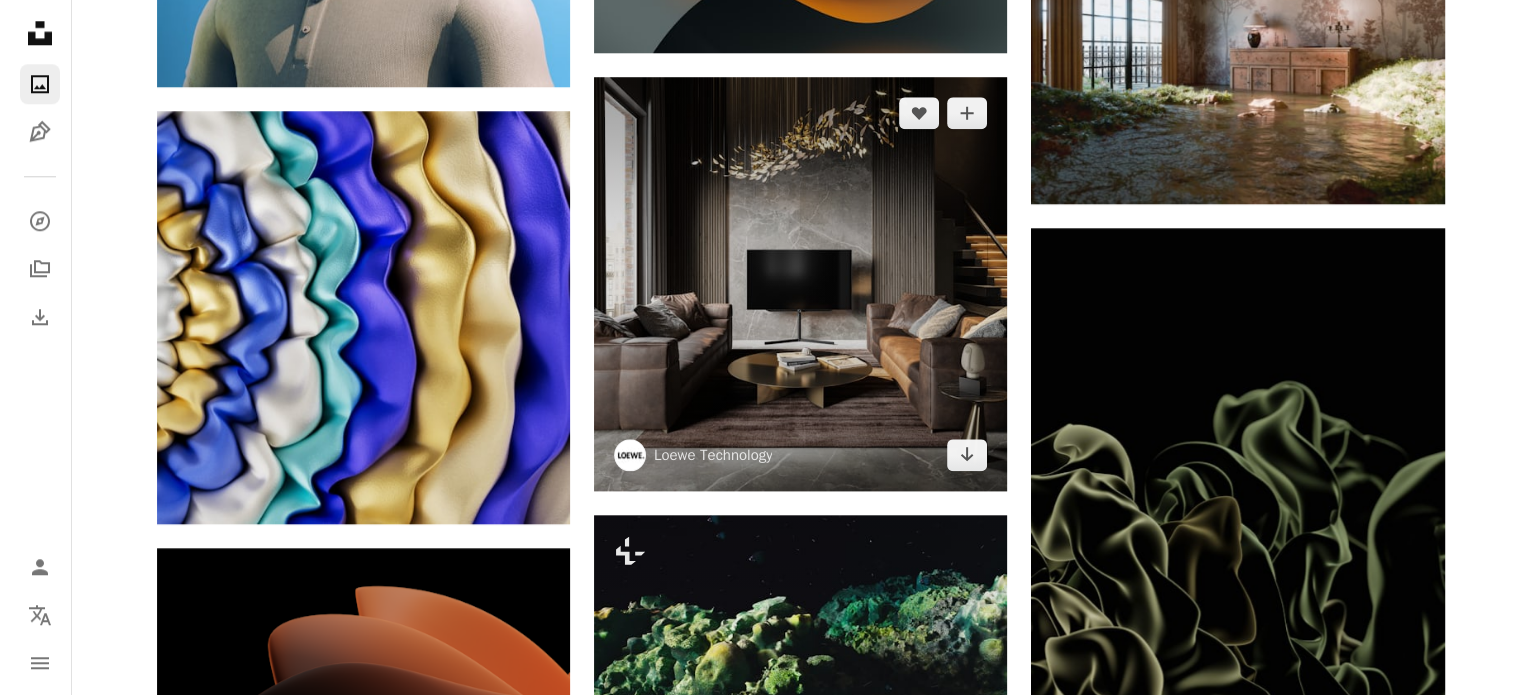 scroll, scrollTop: 2100, scrollLeft: 0, axis: vertical 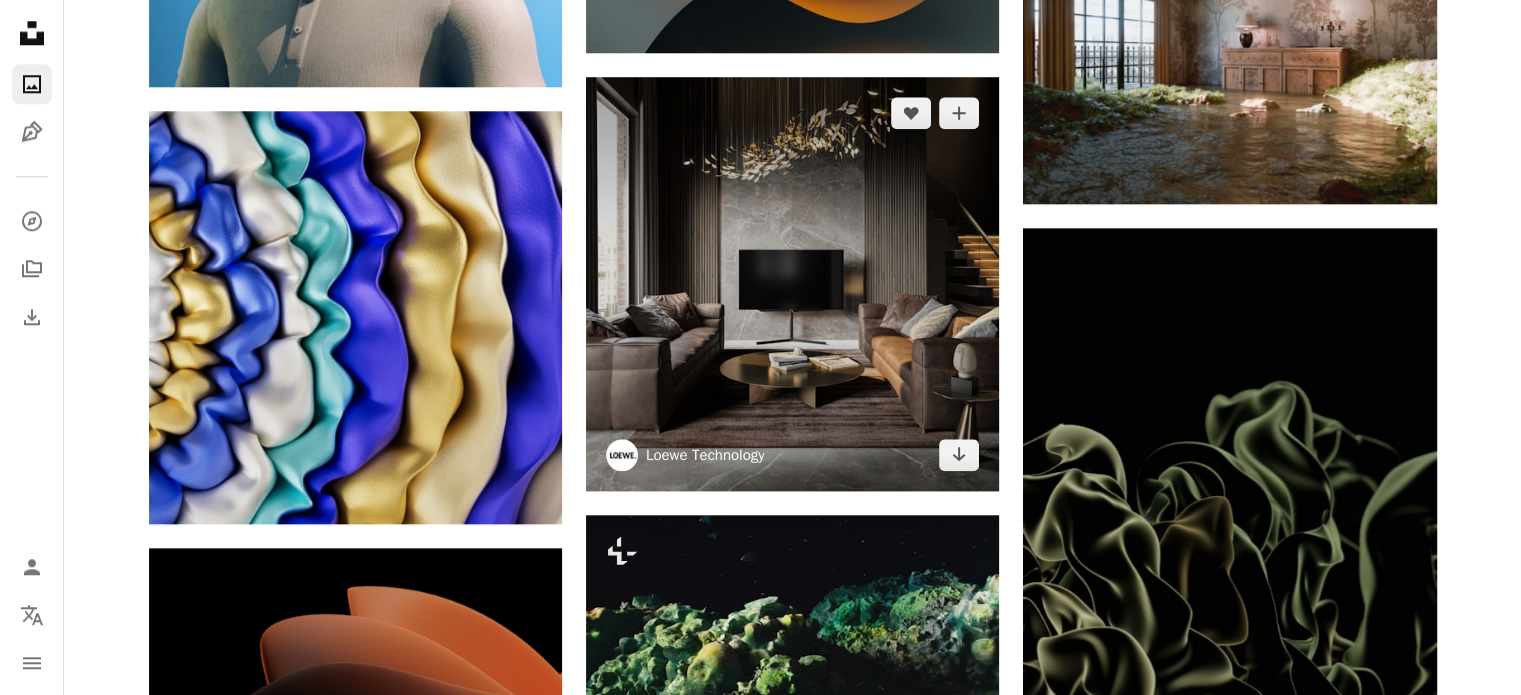 click on "Loewe Technology" at bounding box center [705, 455] 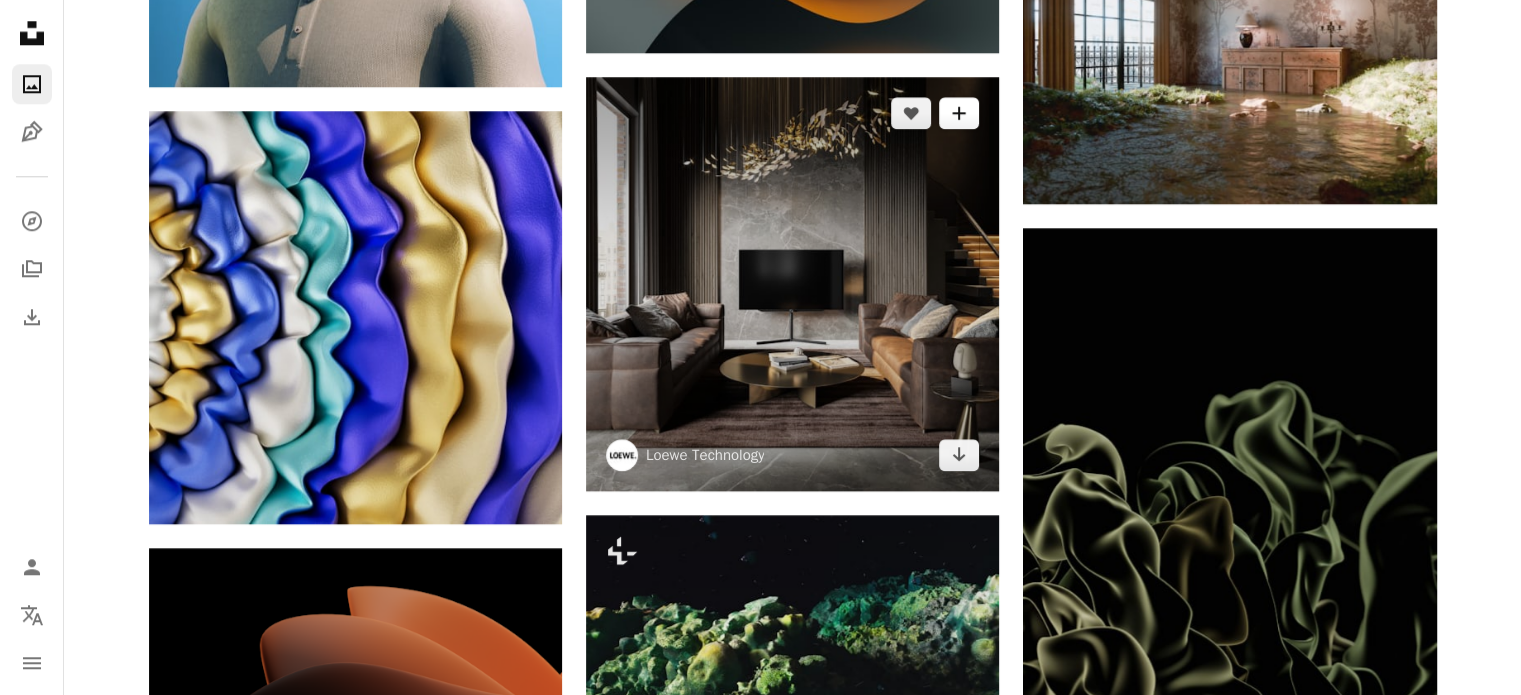 click on "A plus sign" 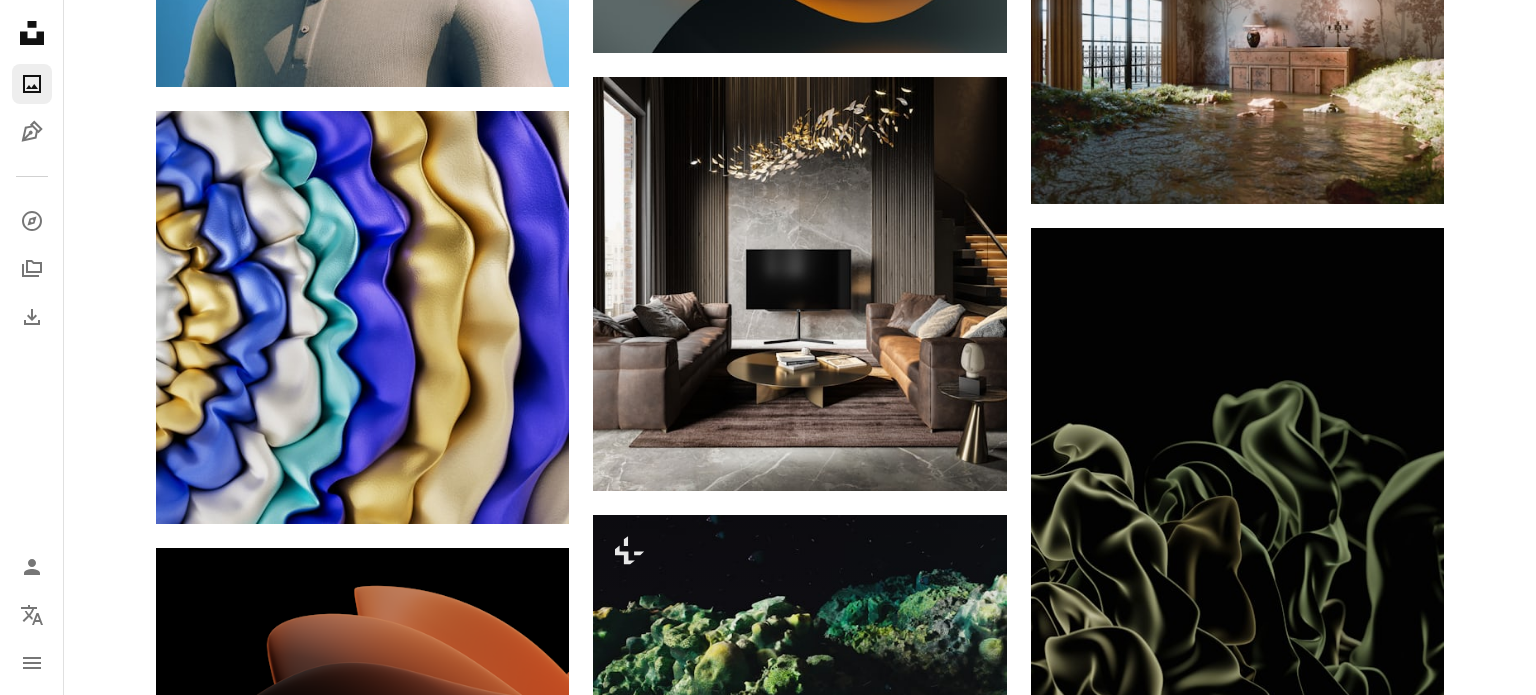 click on "An X shape Join Unsplash Already have an account?  Login First name Last name Email Username  (only letters, numbers and underscores) Password  (min. 8 char) Join By joining, you agree to the  Terms  and  Privacy Policy ." at bounding box center [768, 4881] 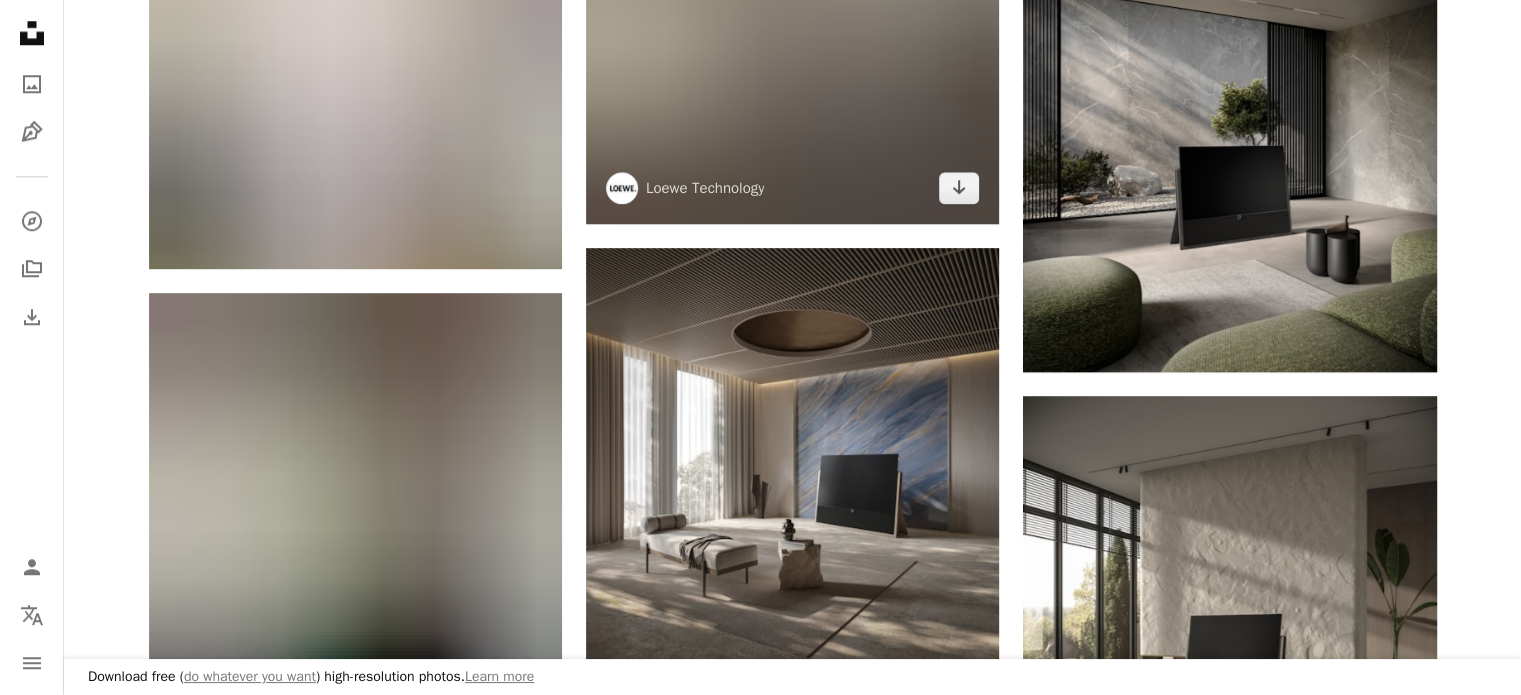 scroll, scrollTop: 2000, scrollLeft: 0, axis: vertical 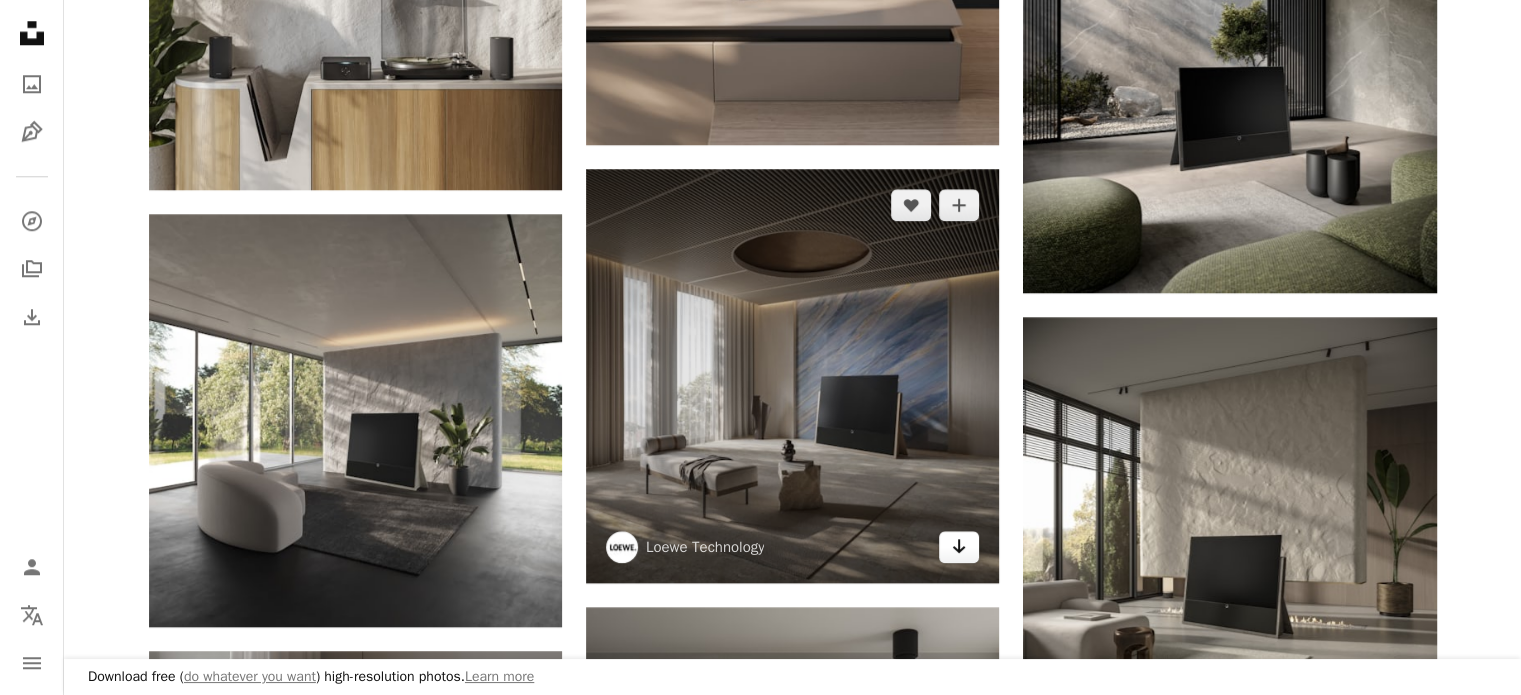 click on "Arrow pointing down" 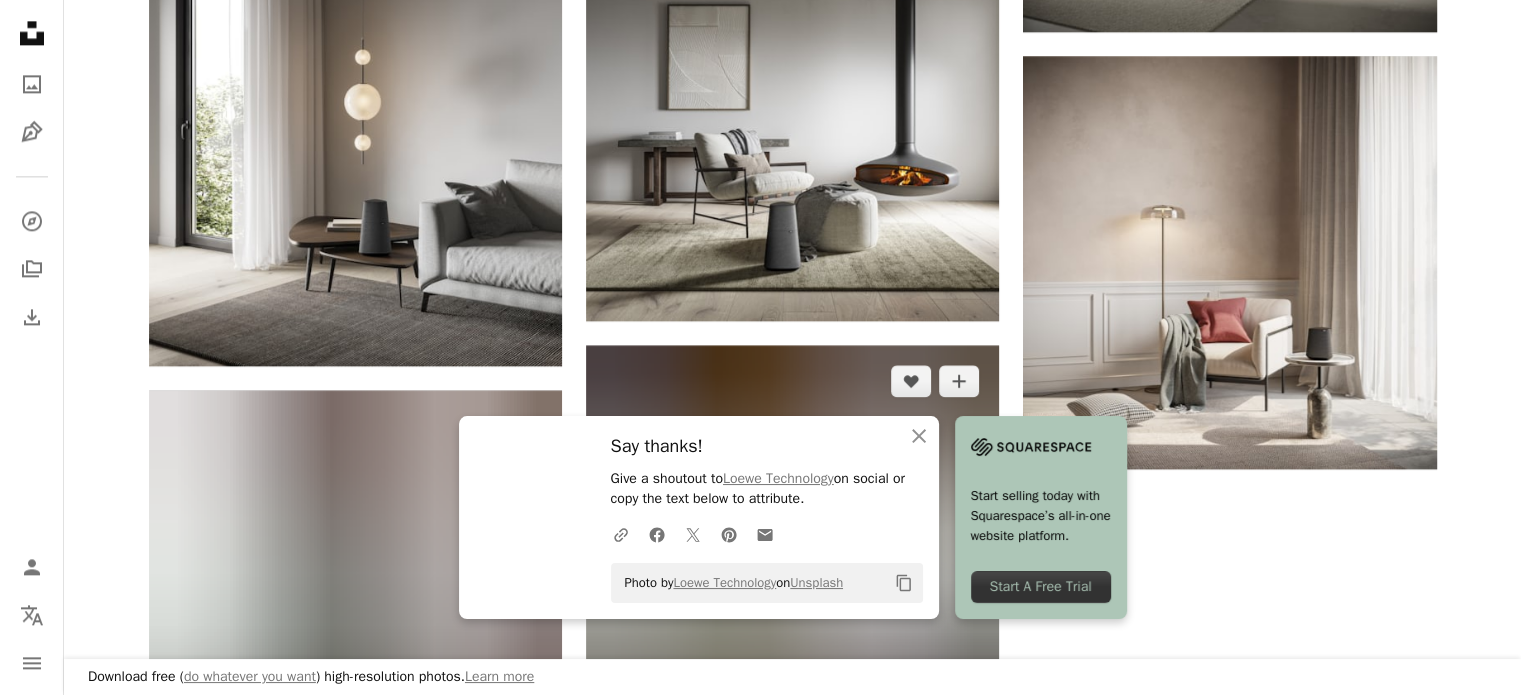 scroll, scrollTop: 2700, scrollLeft: 0, axis: vertical 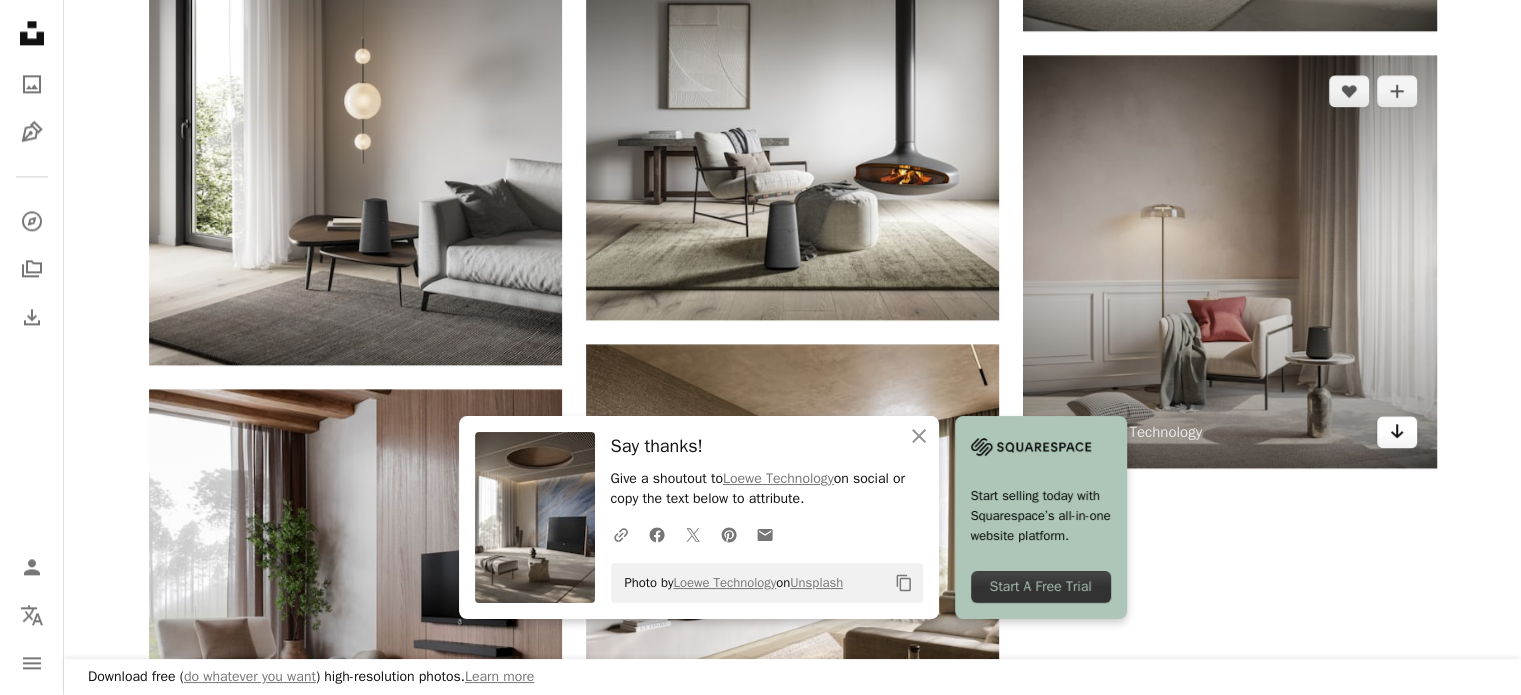 click on "Arrow pointing down" 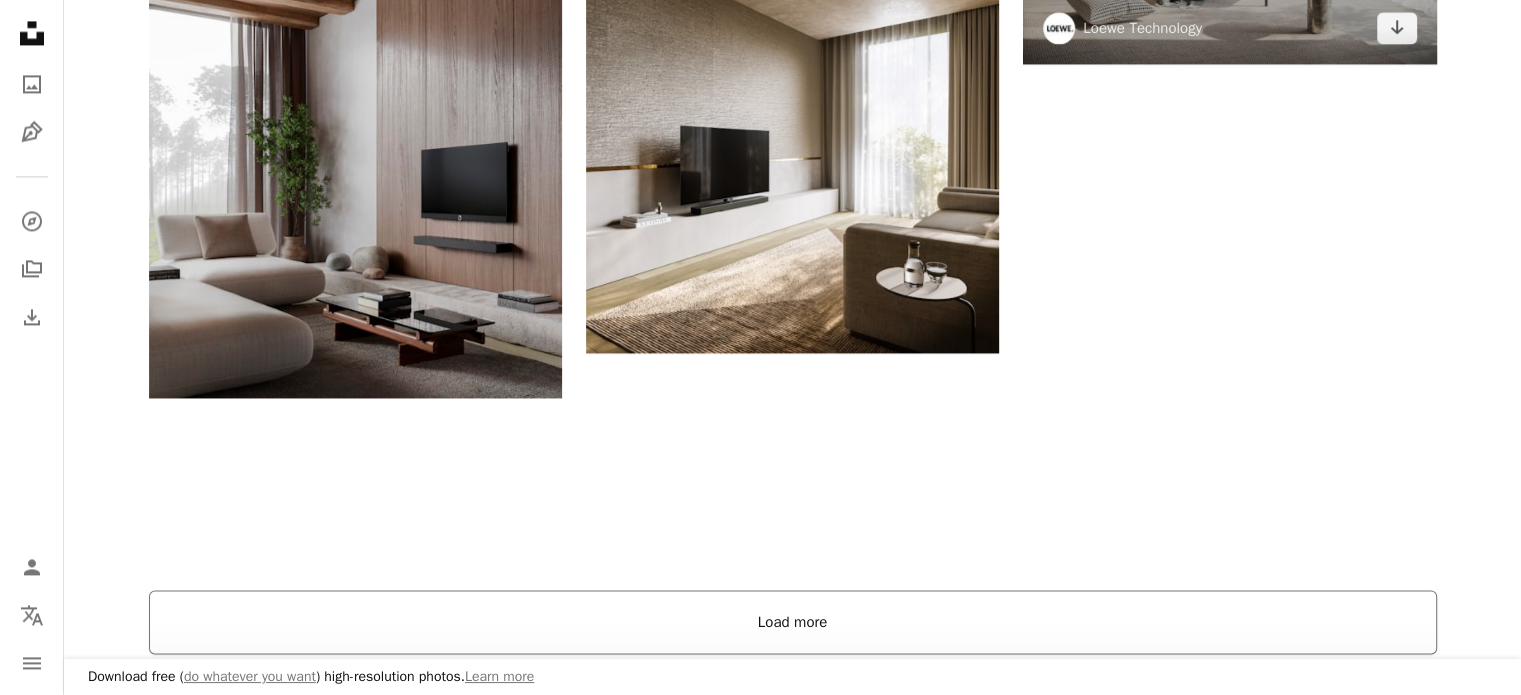 scroll, scrollTop: 3100, scrollLeft: 0, axis: vertical 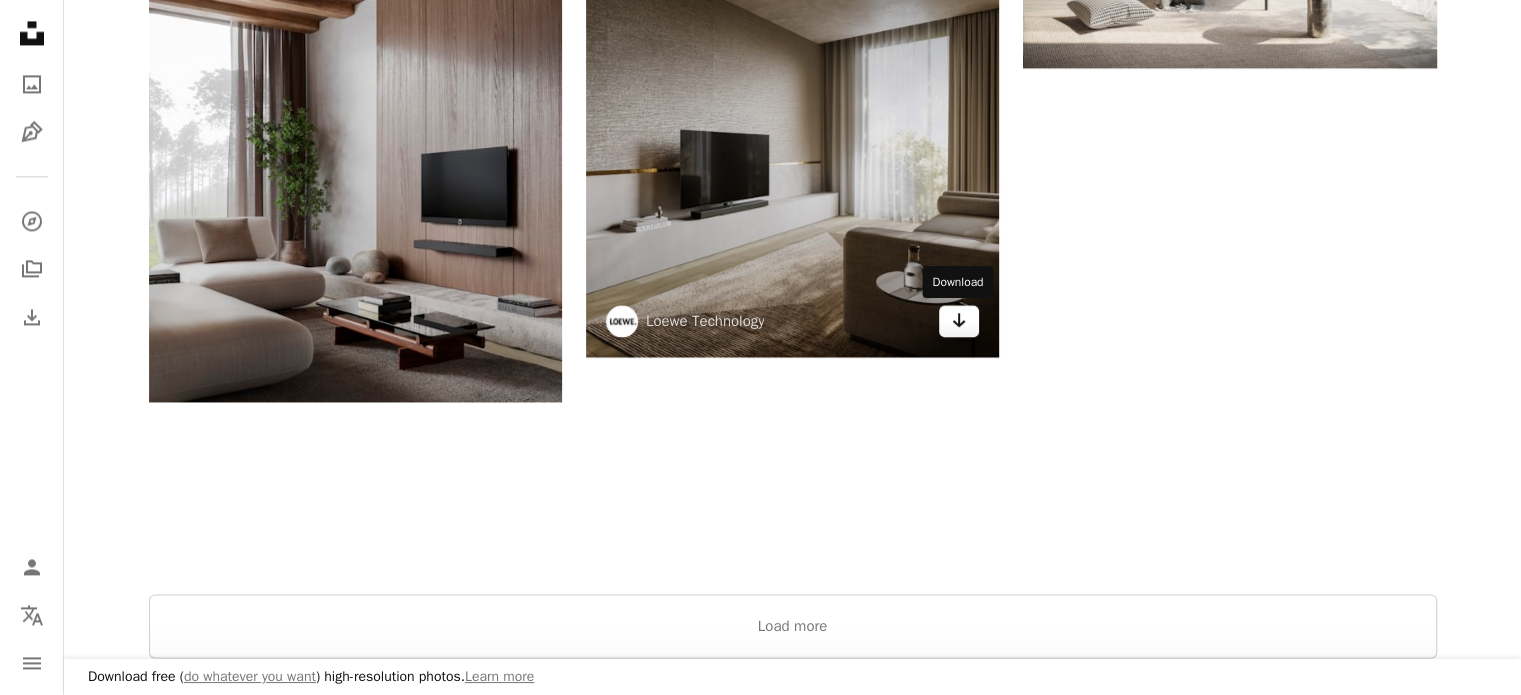 click on "Arrow pointing down" 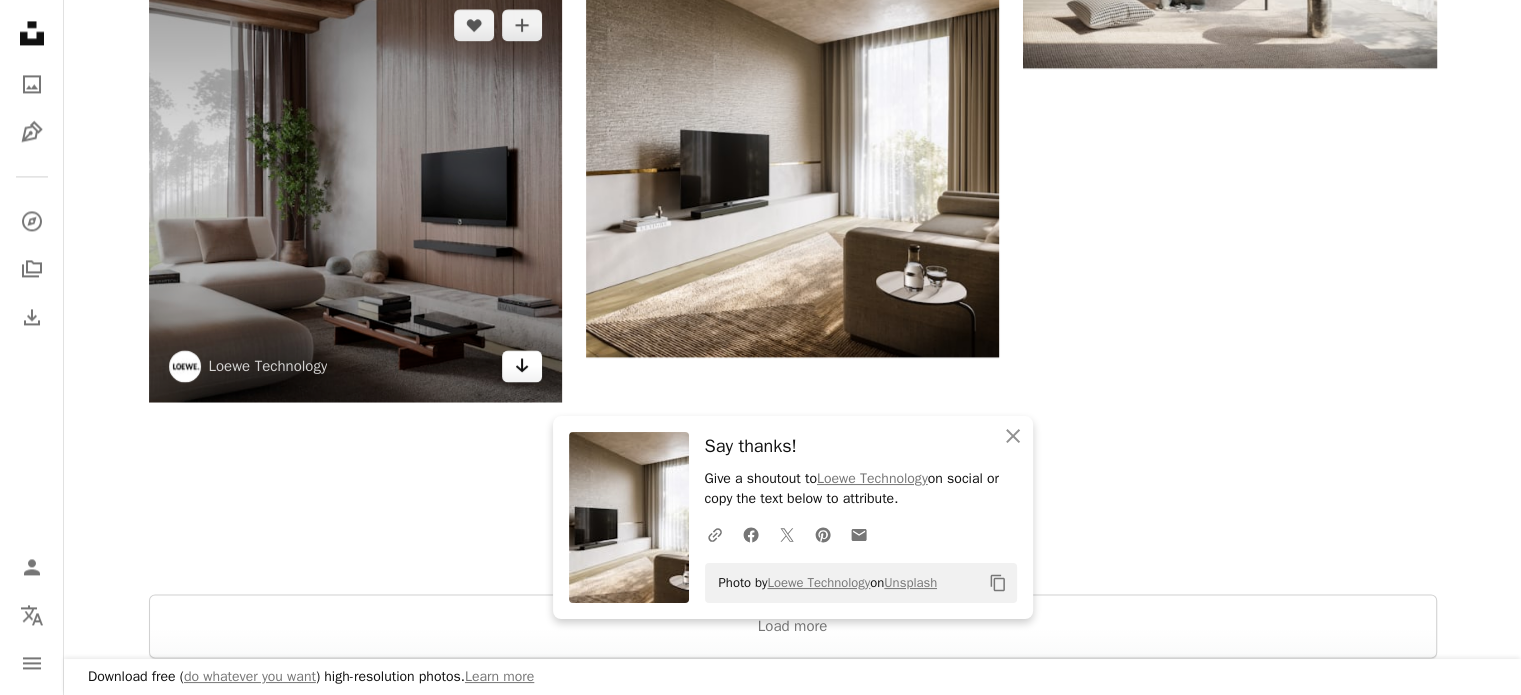 click on "Arrow pointing down" 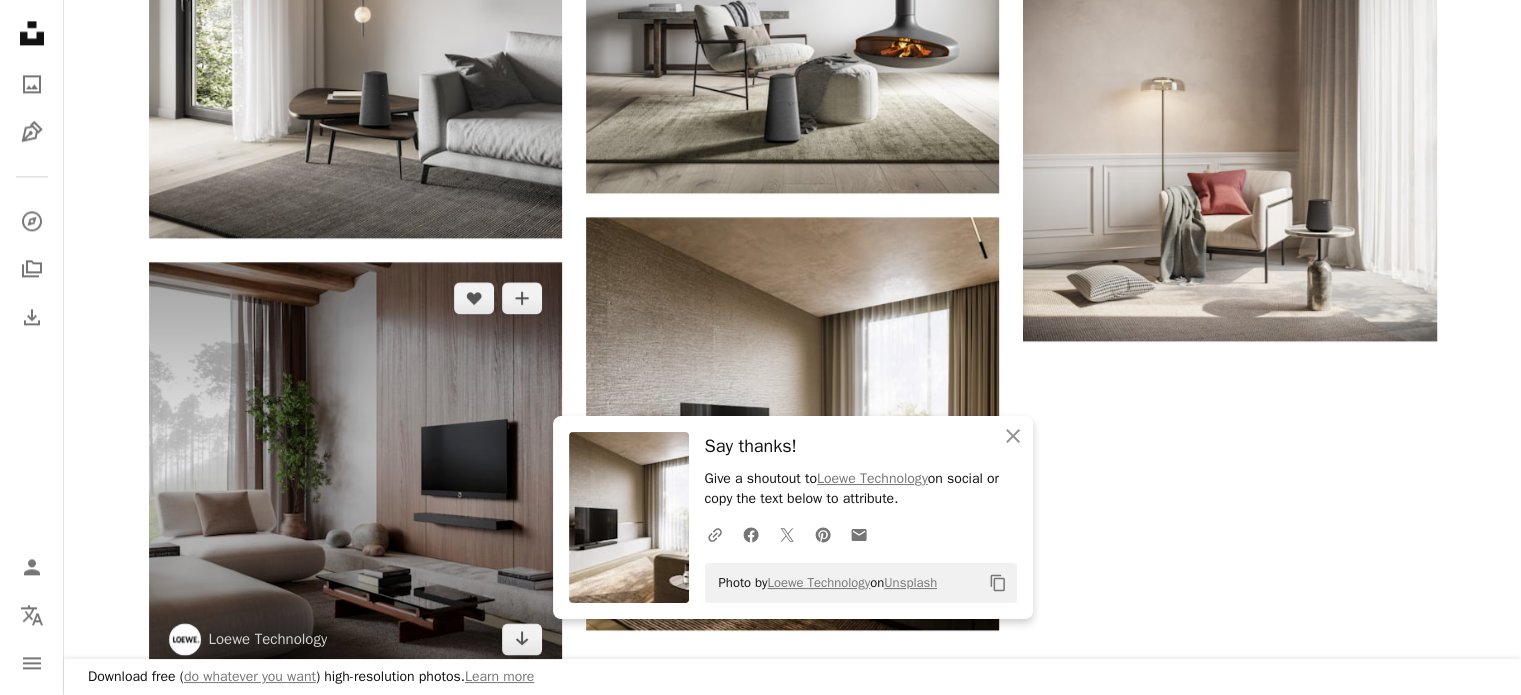 scroll, scrollTop: 2600, scrollLeft: 0, axis: vertical 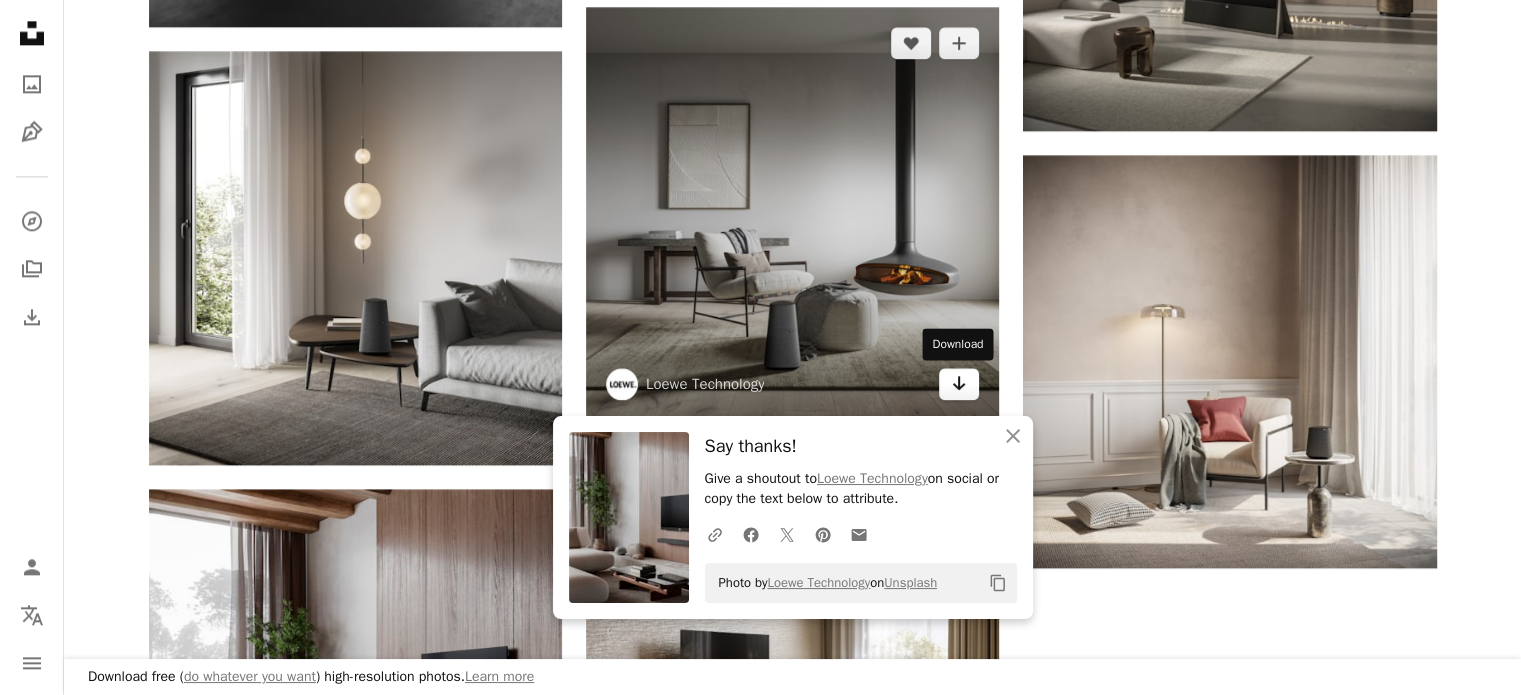 click on "Arrow pointing down" 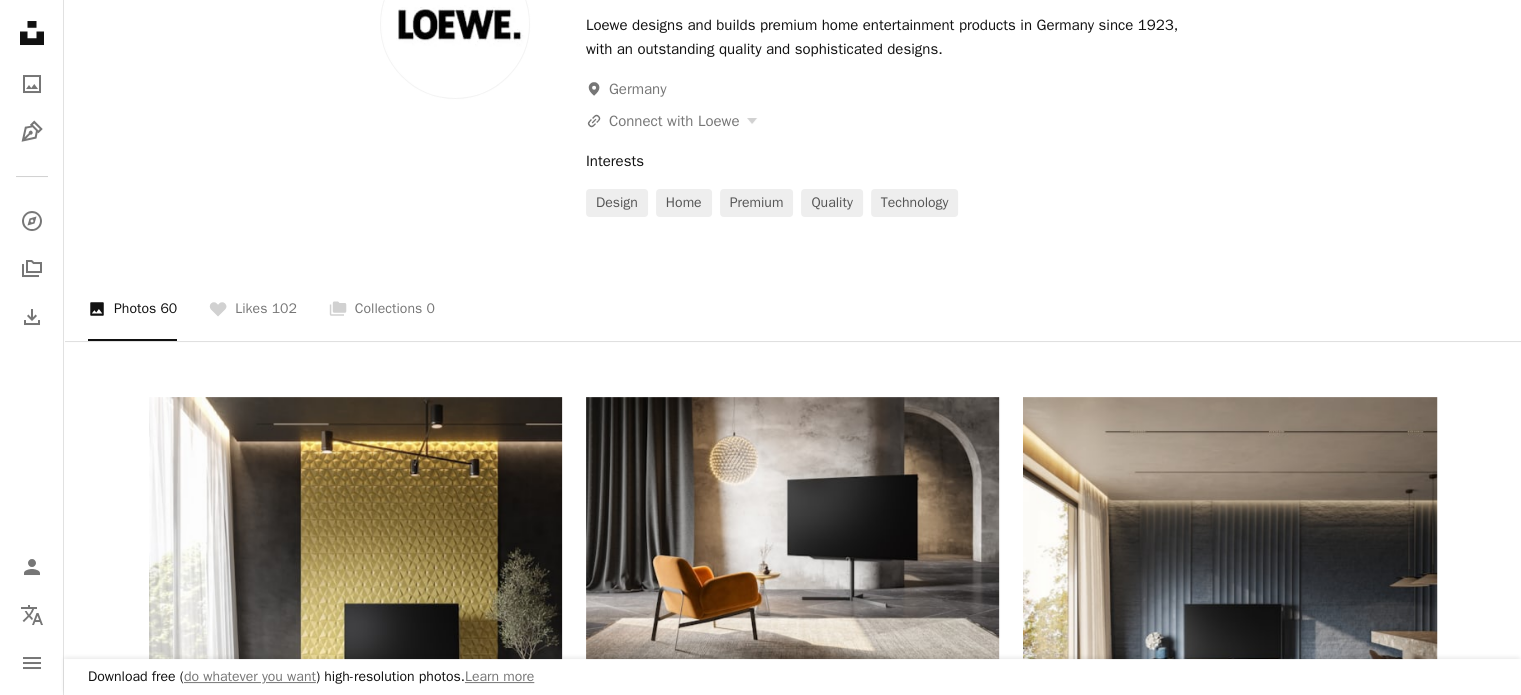 scroll, scrollTop: 200, scrollLeft: 0, axis: vertical 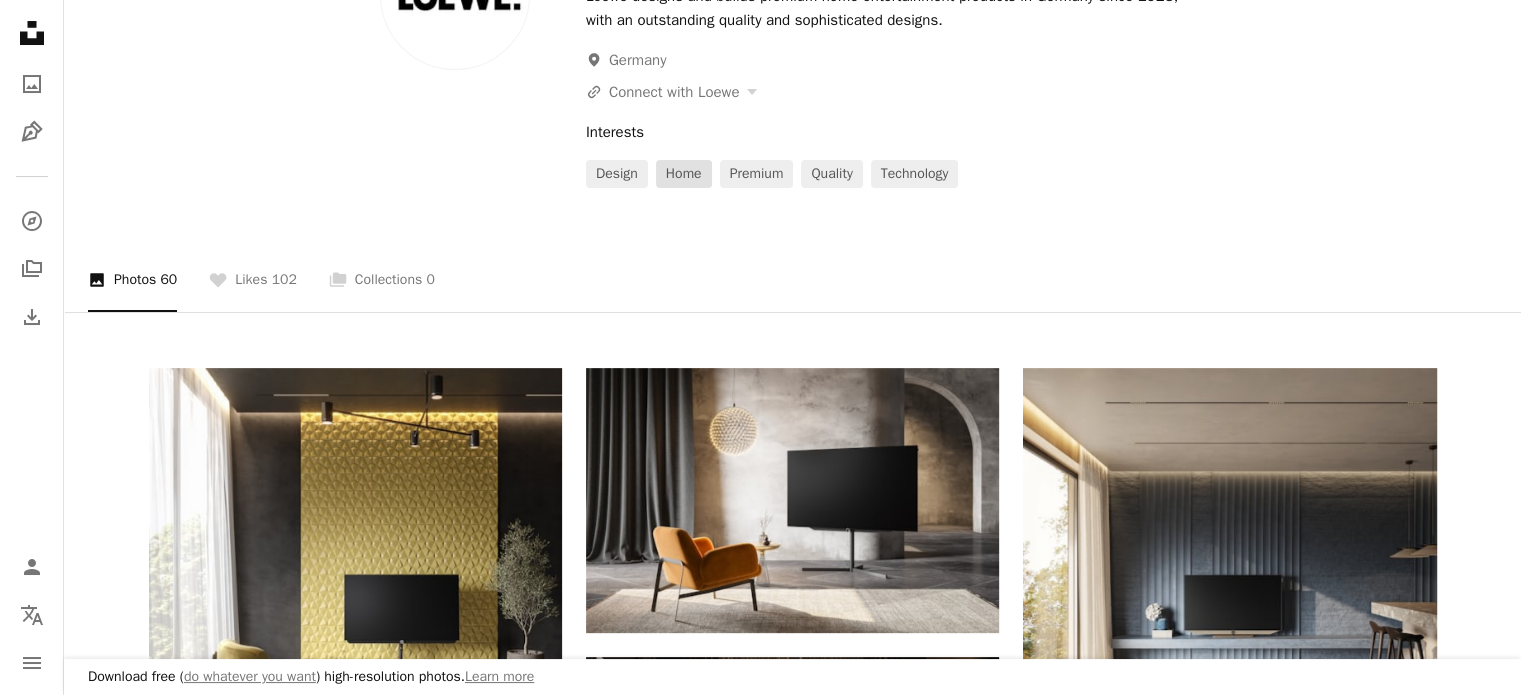 click on "home" at bounding box center [684, 174] 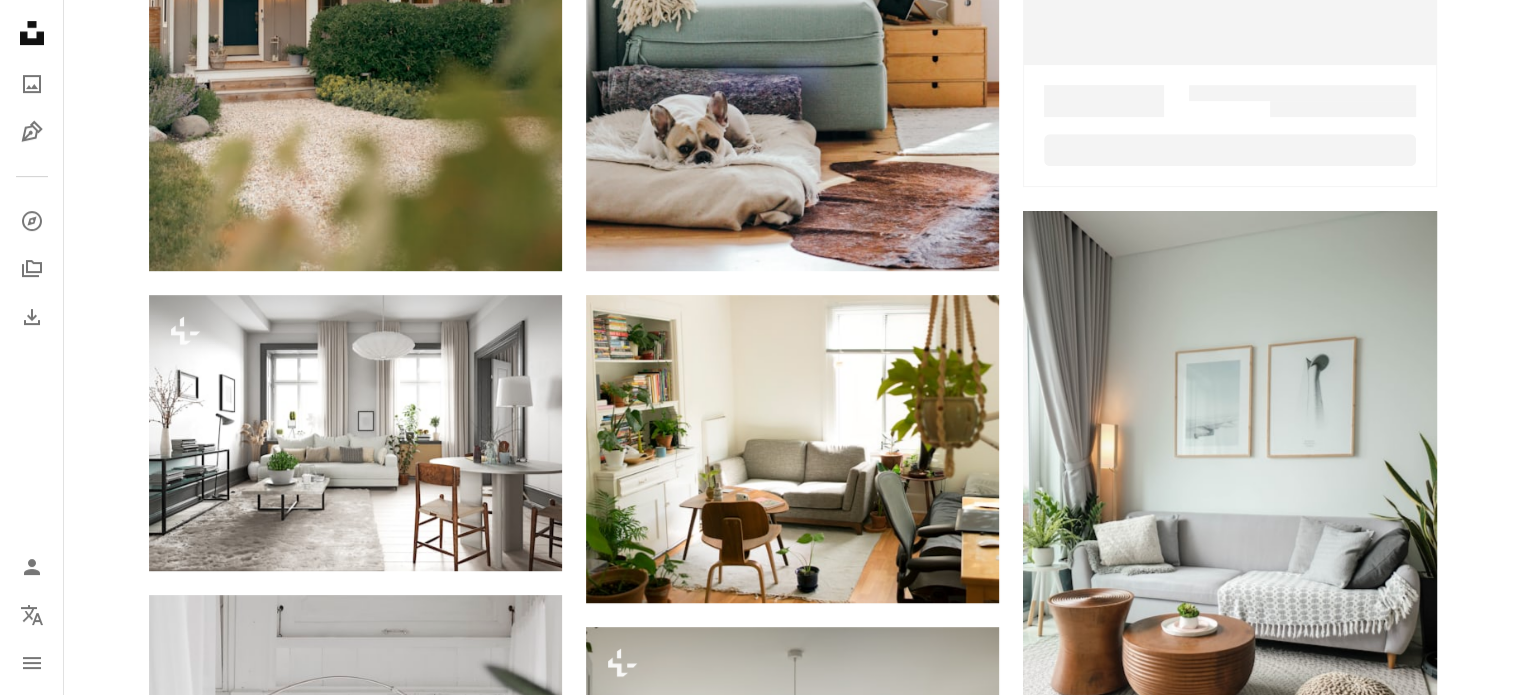 scroll, scrollTop: 1000, scrollLeft: 0, axis: vertical 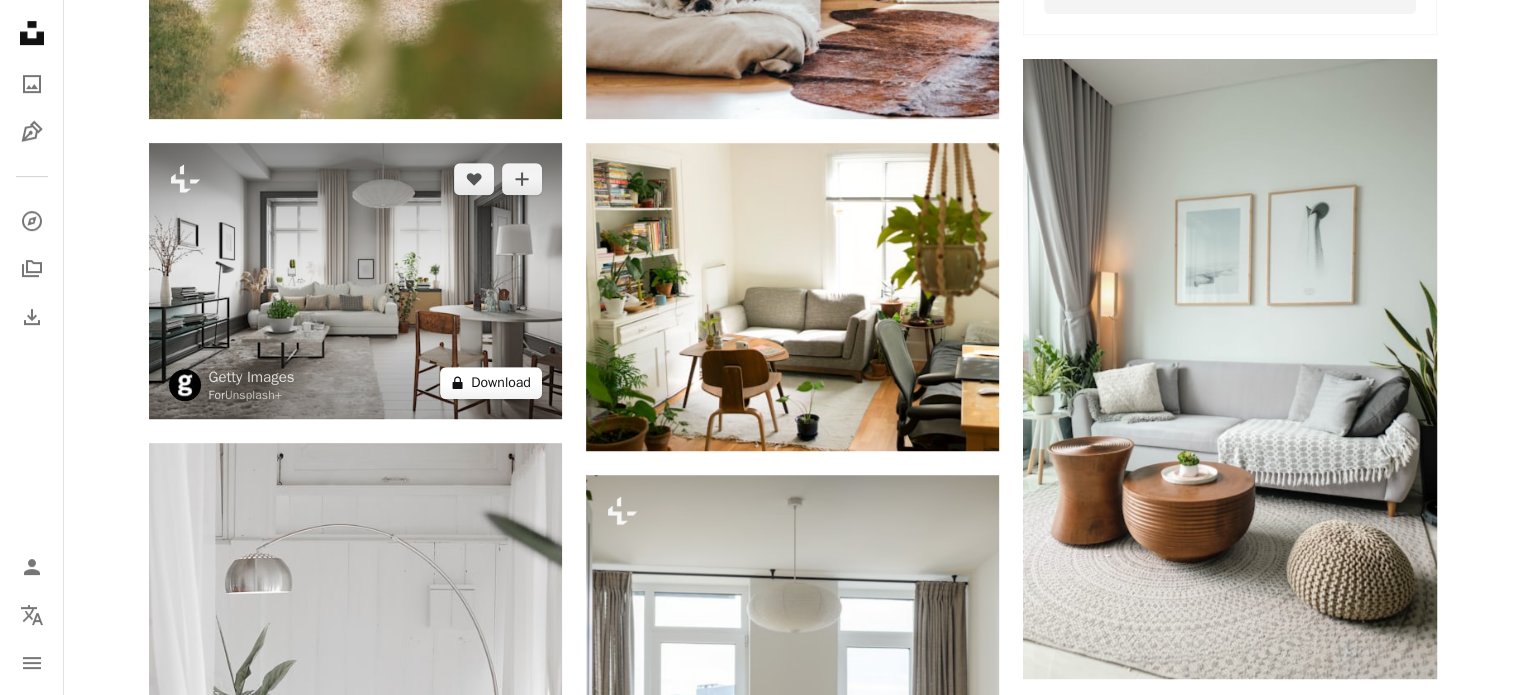 click on "A lock Download" at bounding box center (491, 383) 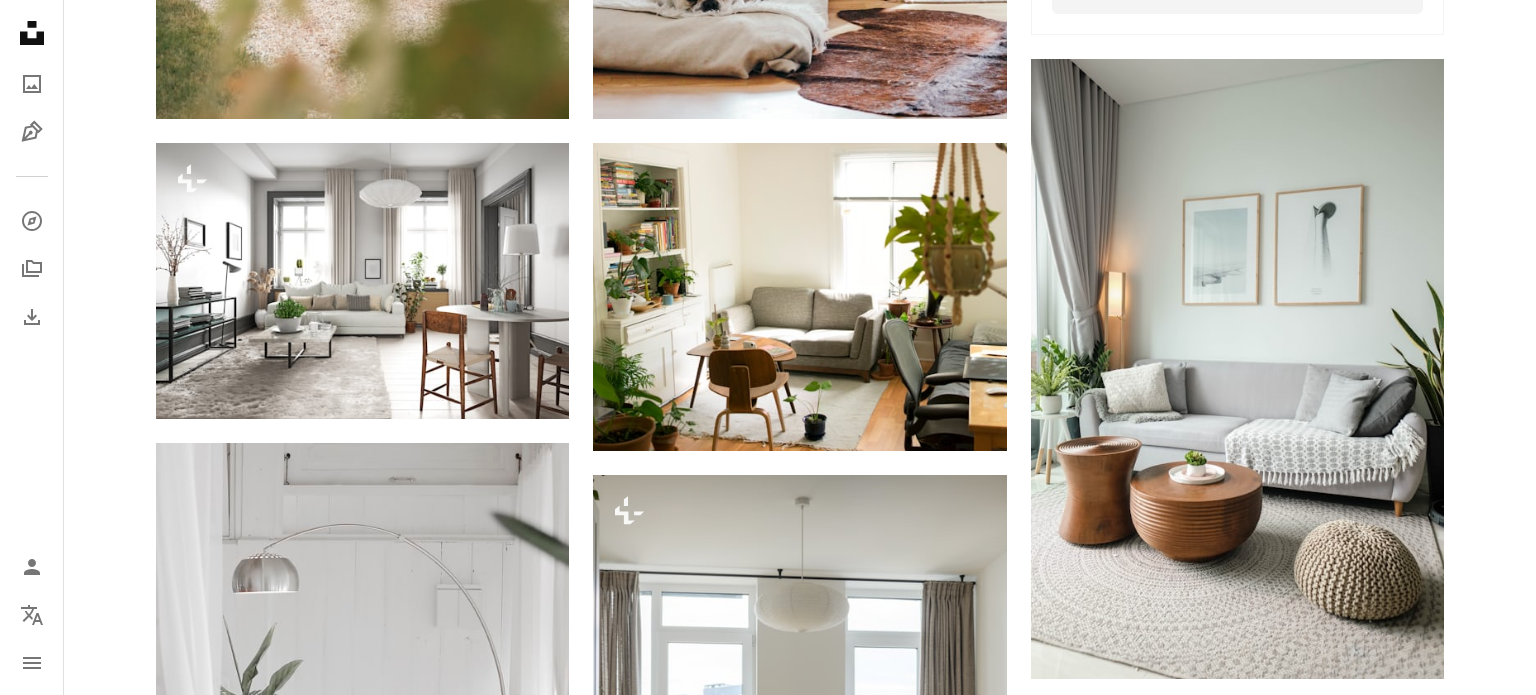 click on "An X shape Premium, ready to use images. Get unlimited access. A plus sign Members-only content added monthly A plus sign Unlimited royalty-free downloads A plus sign Illustrations  New A plus sign Enhanced legal protections yearly 62%  off monthly €16   €6 EUR per month * Get  Unsplash+ * When paid annually, billed upfront  €72 Taxes where applicable. Renews automatically. Cancel anytime." at bounding box center [768, 4243] 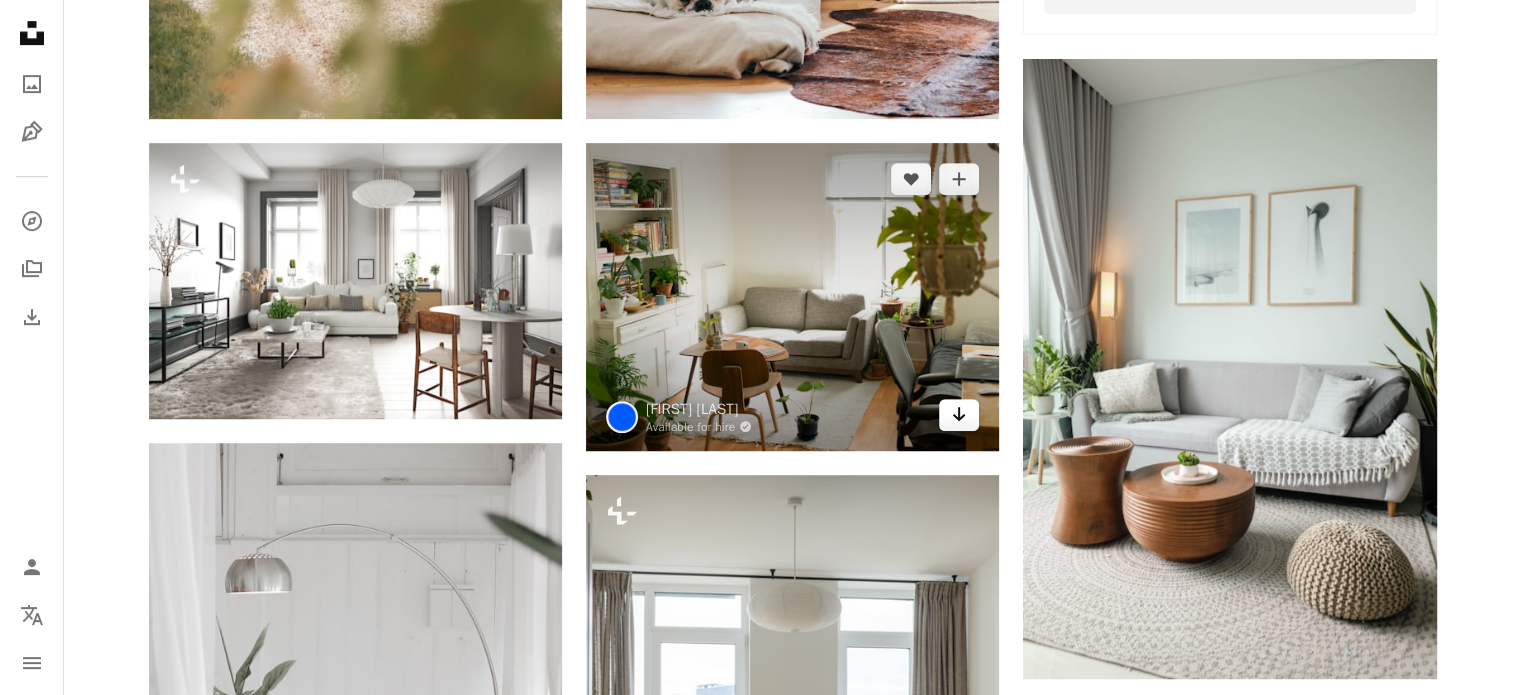 click on "Arrow pointing down" at bounding box center (959, 415) 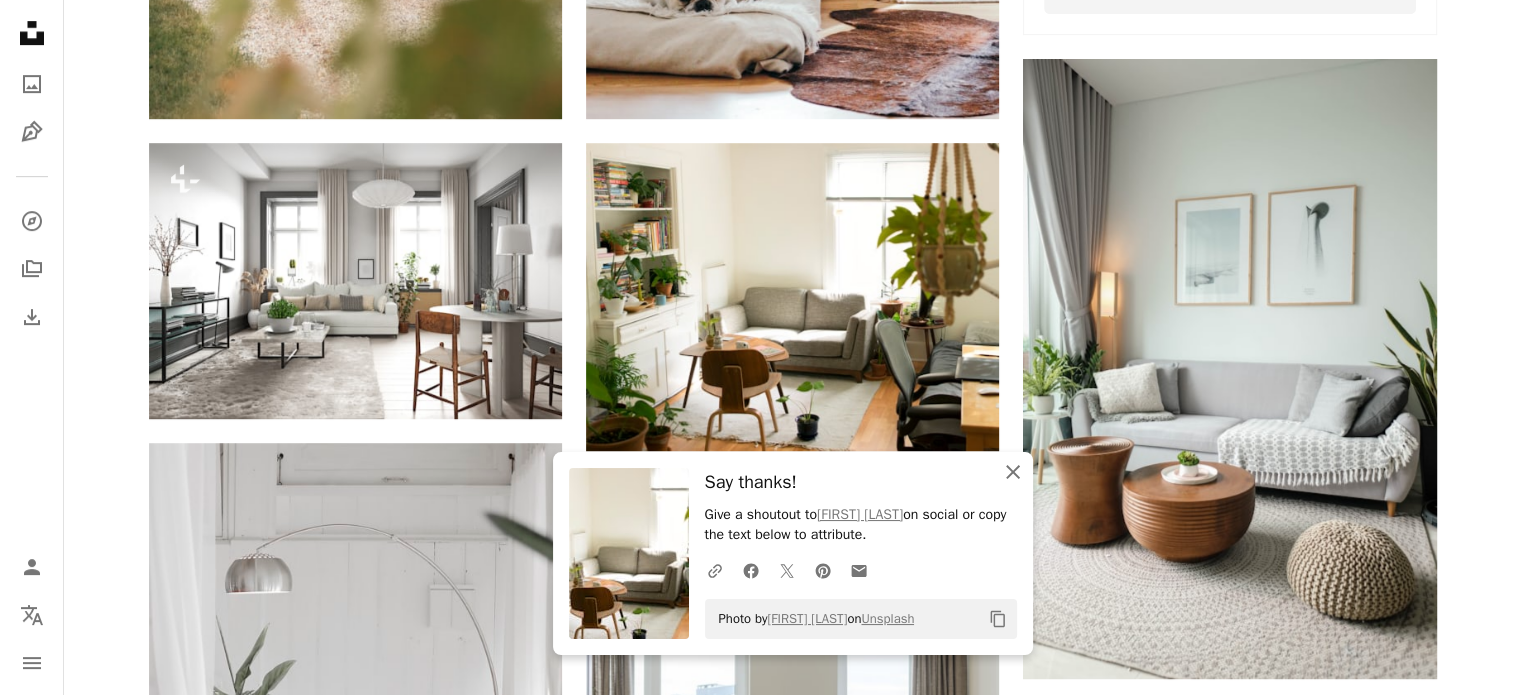 click on "An X shape" 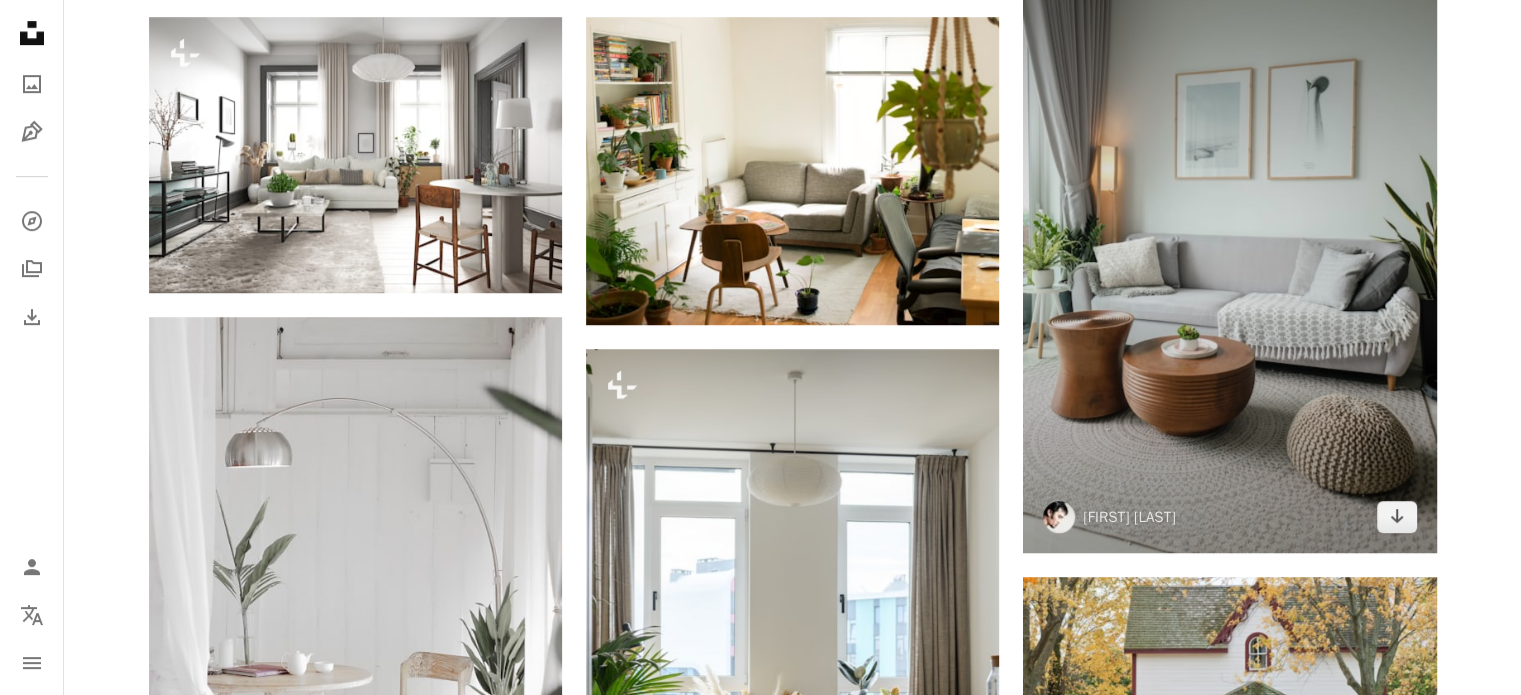 scroll, scrollTop: 1200, scrollLeft: 0, axis: vertical 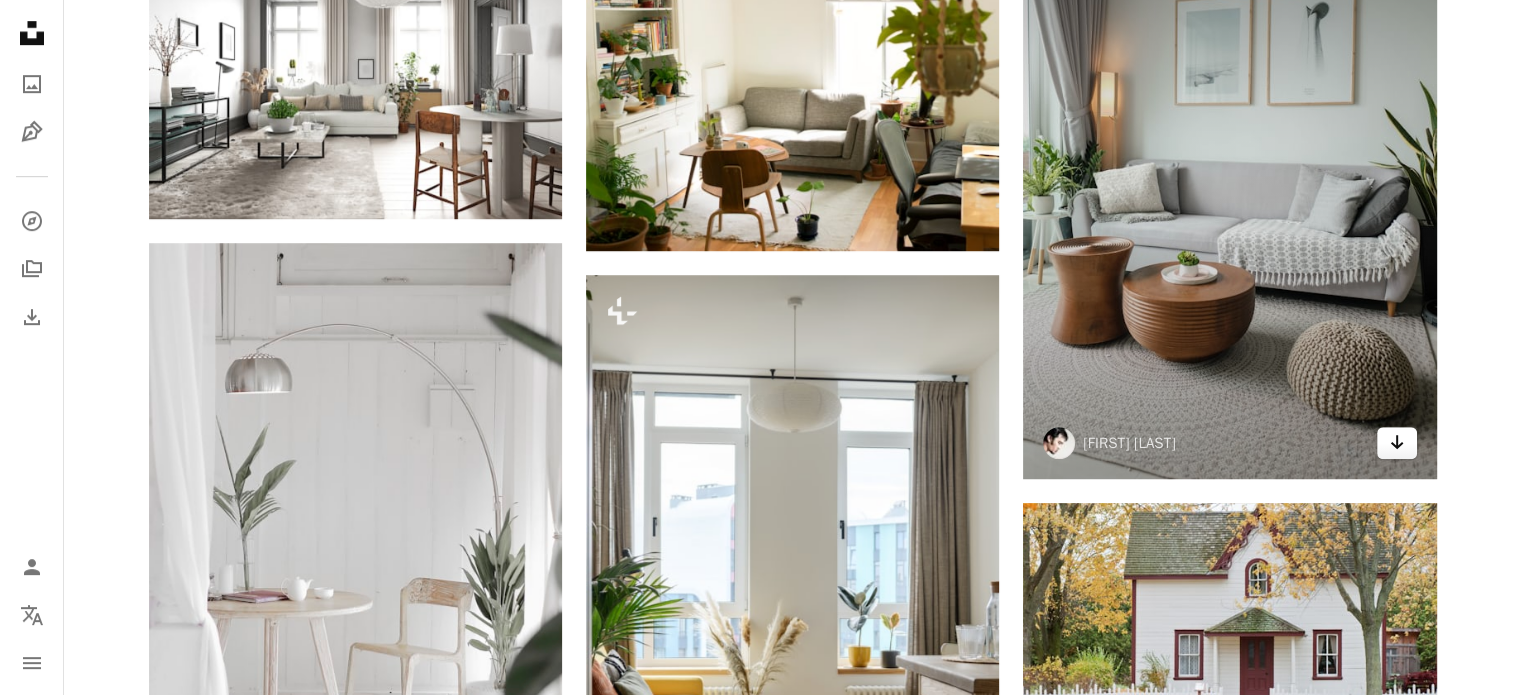 click 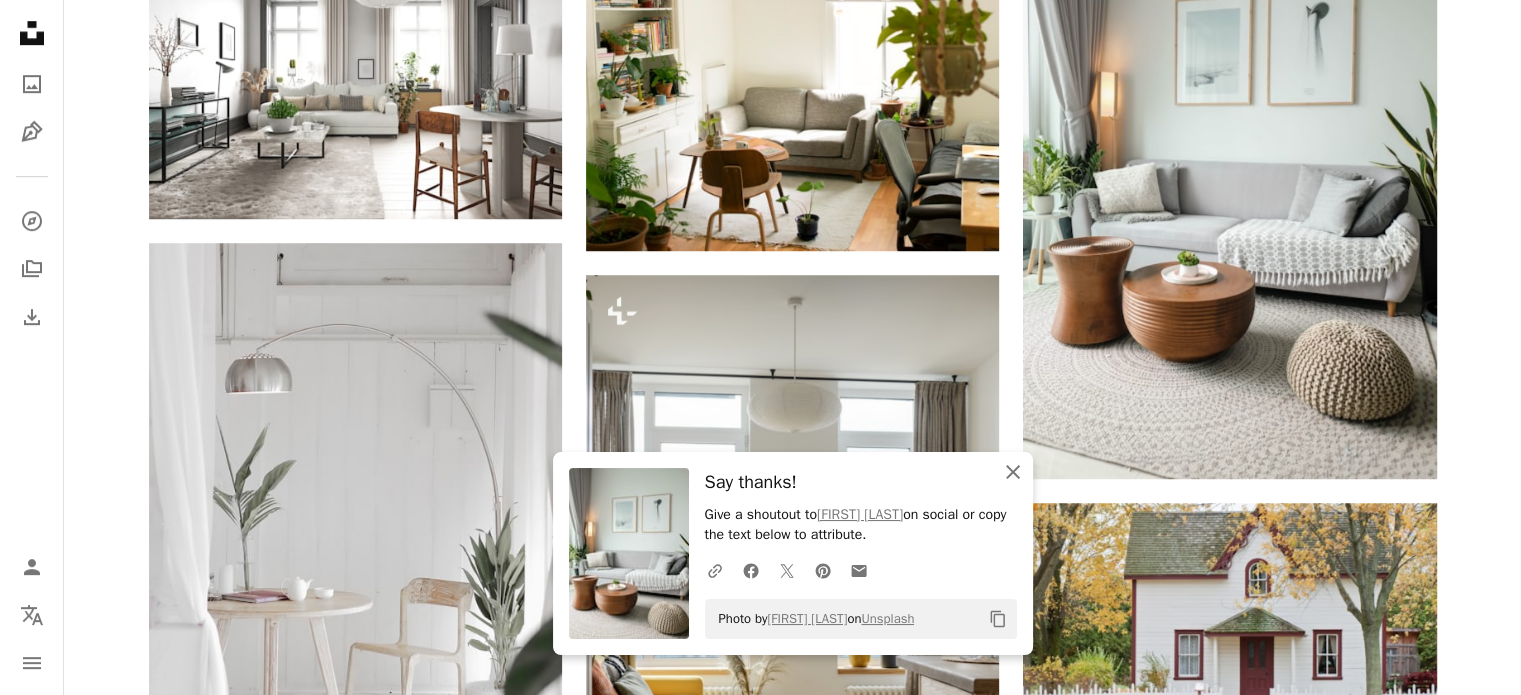click on "An X shape" 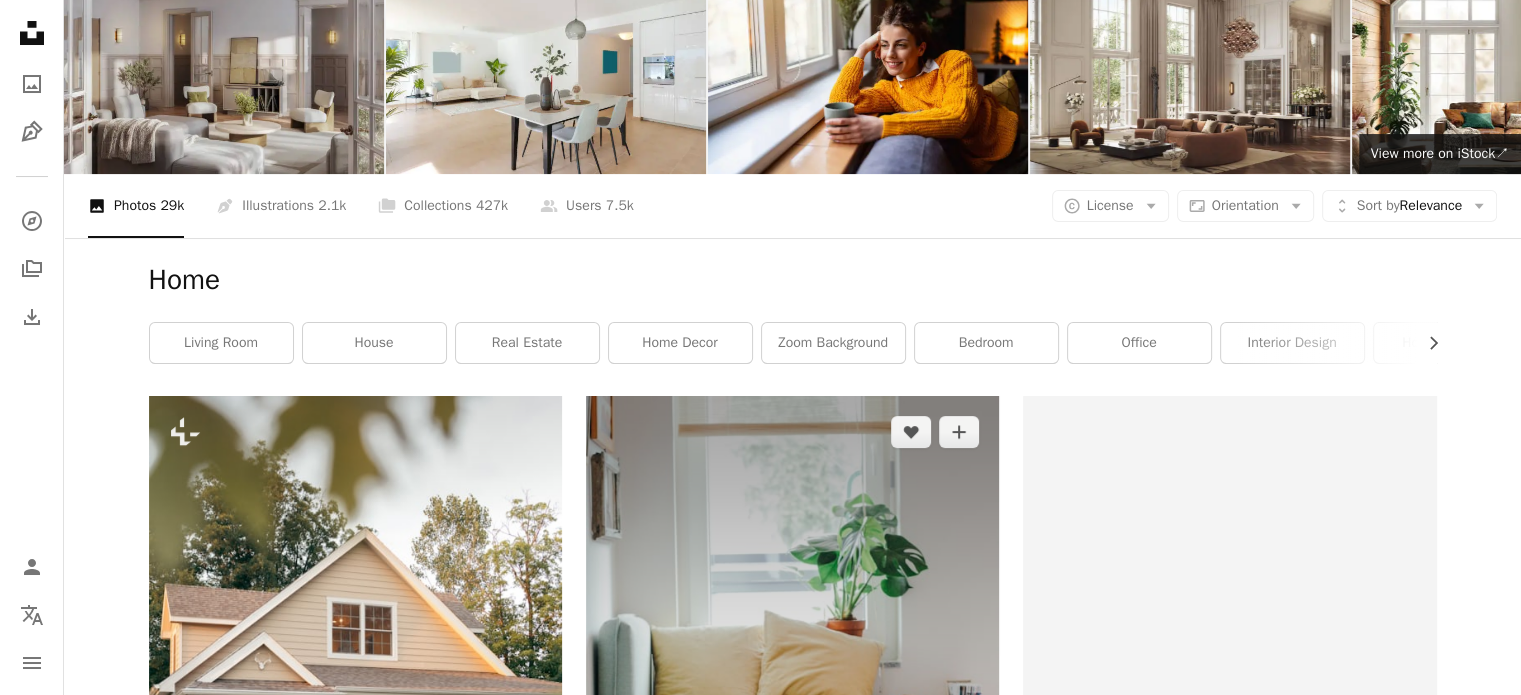scroll, scrollTop: 100, scrollLeft: 0, axis: vertical 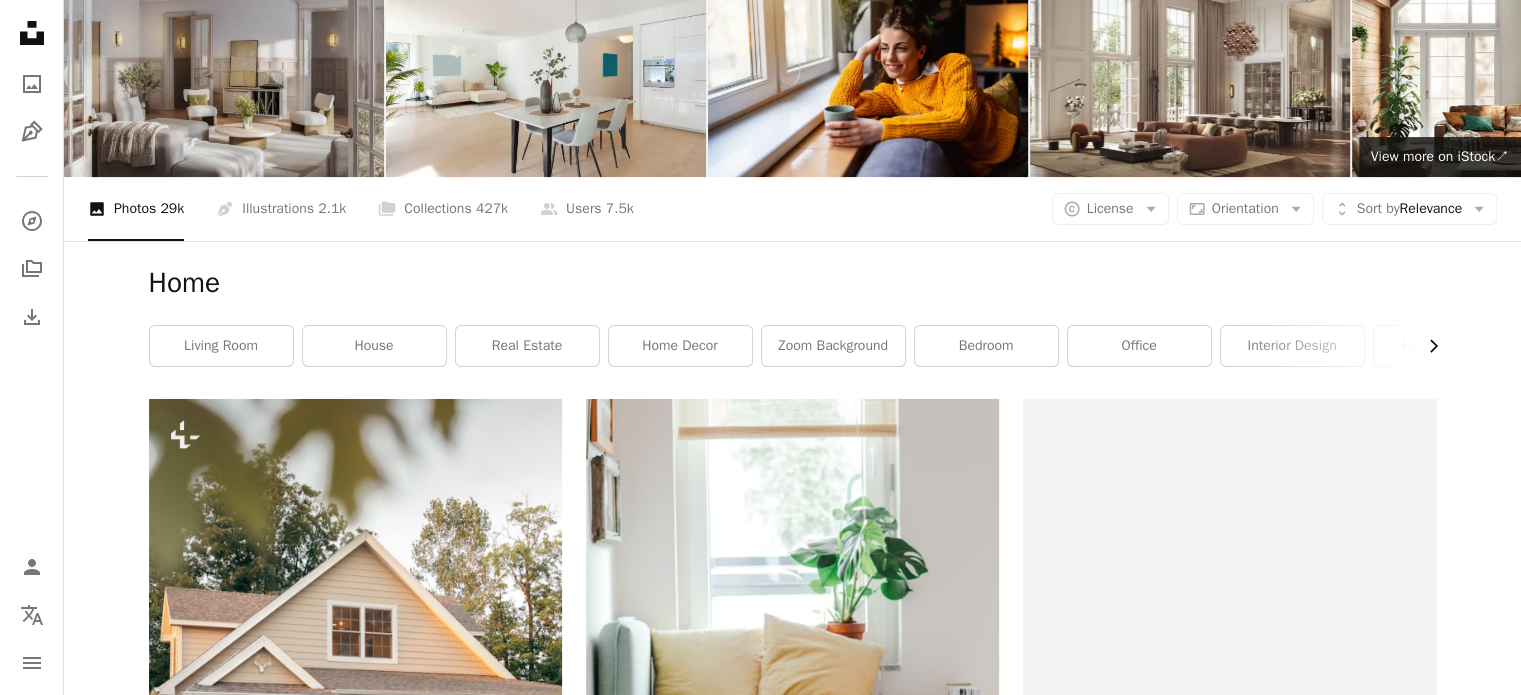click on "Chevron right" 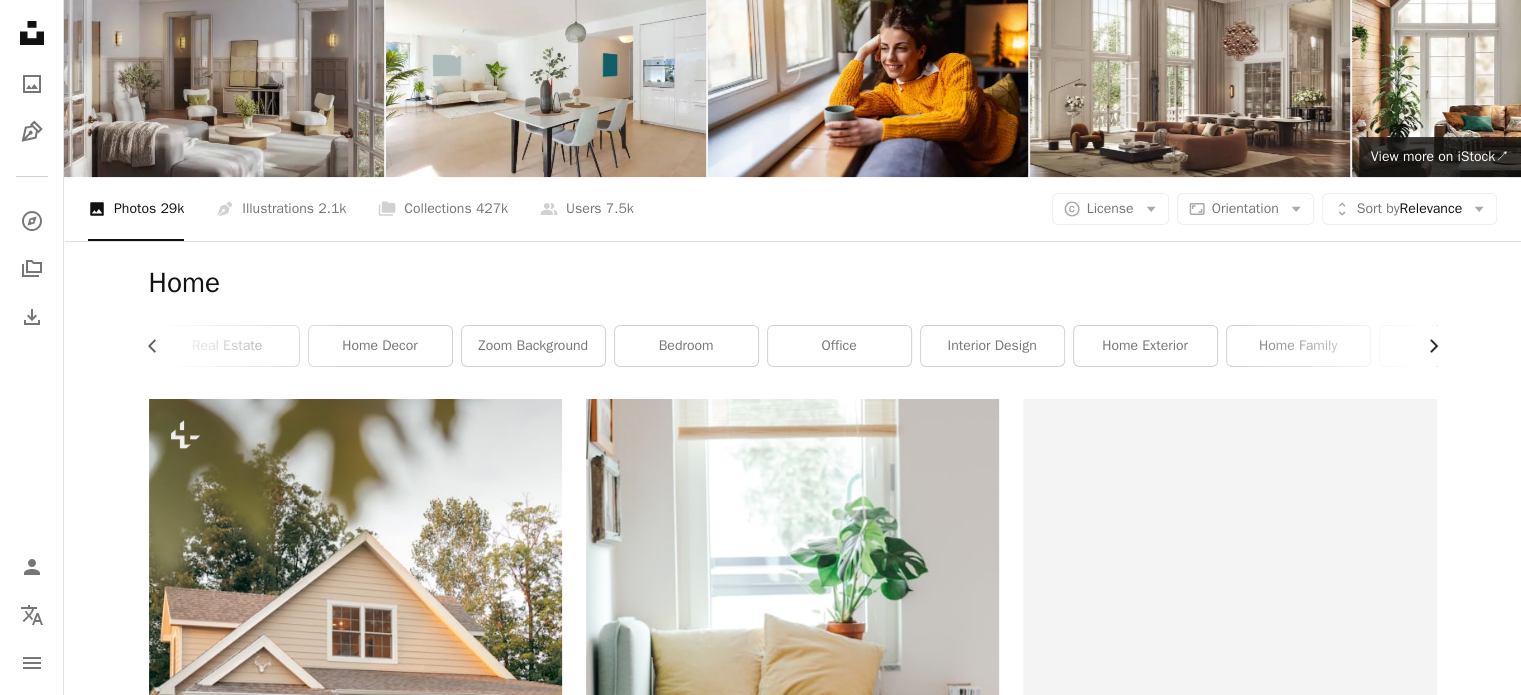 click on "Chevron right" 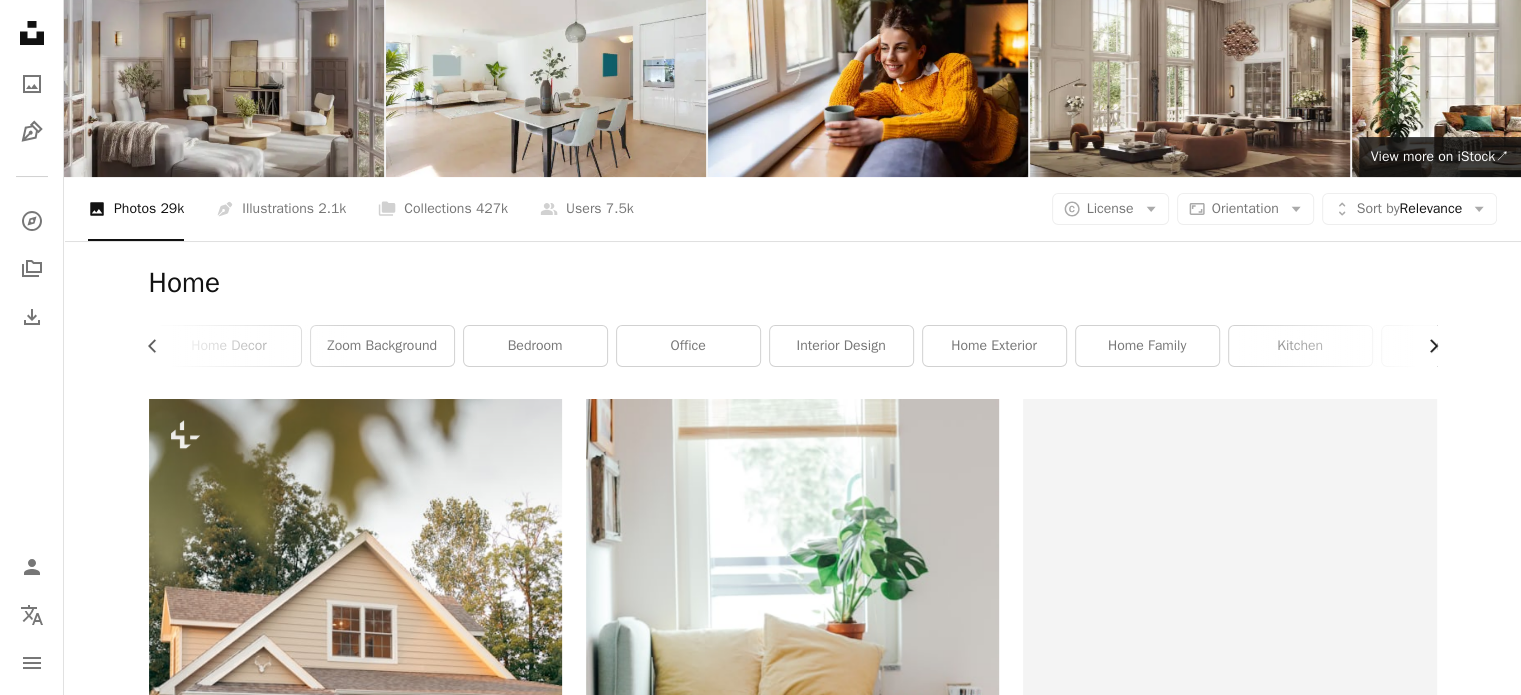 scroll, scrollTop: 0, scrollLeft: 540, axis: horizontal 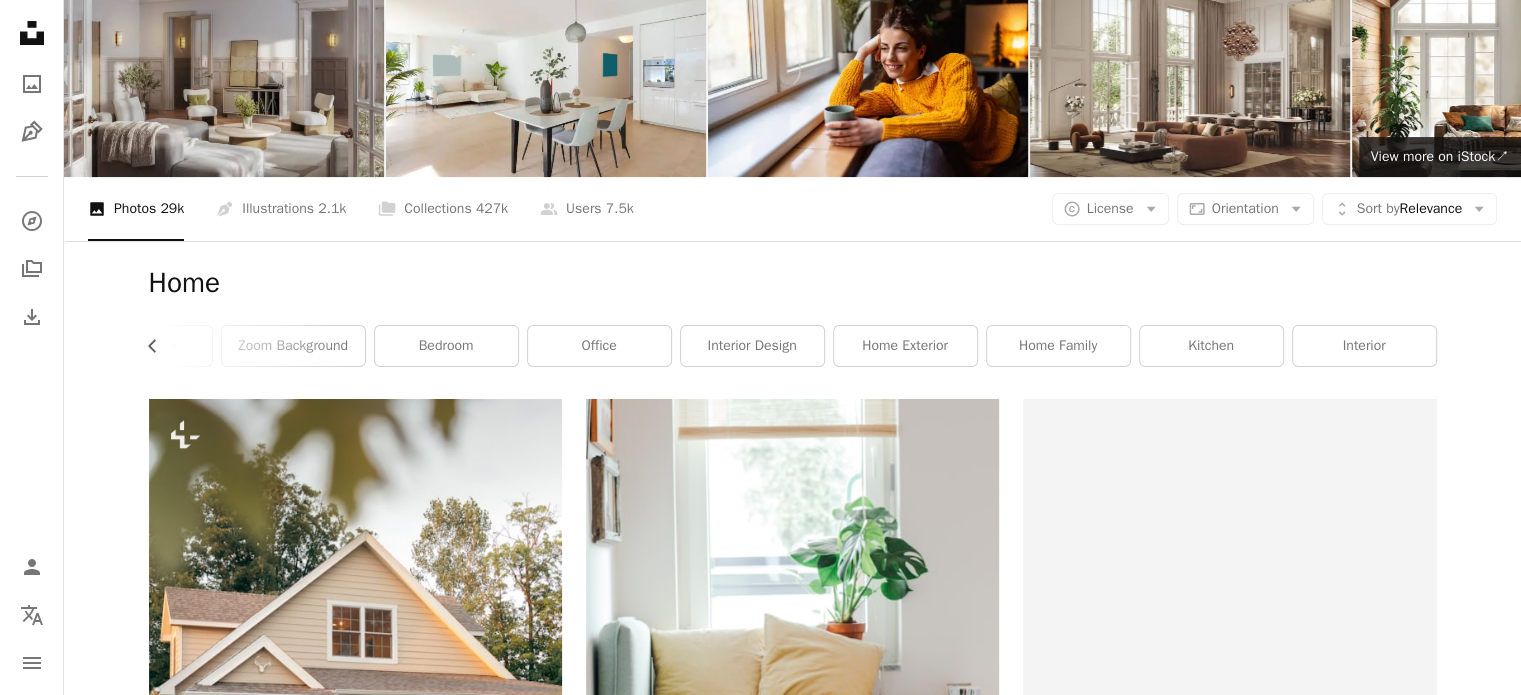 click on "Home Chevron left living room house real estate home decor zoom background bedroom office interior design home exterior home family kitchen interior" at bounding box center (793, 320) 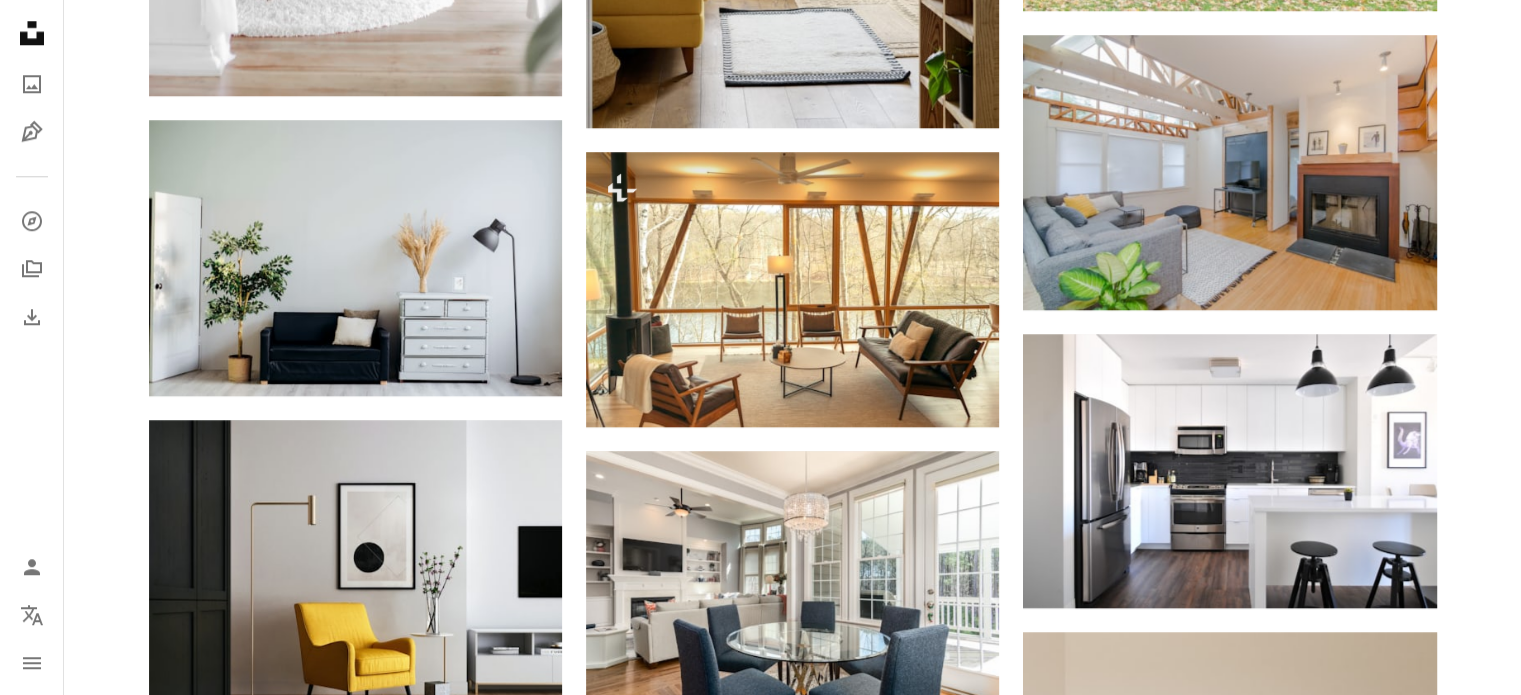 scroll, scrollTop: 2000, scrollLeft: 0, axis: vertical 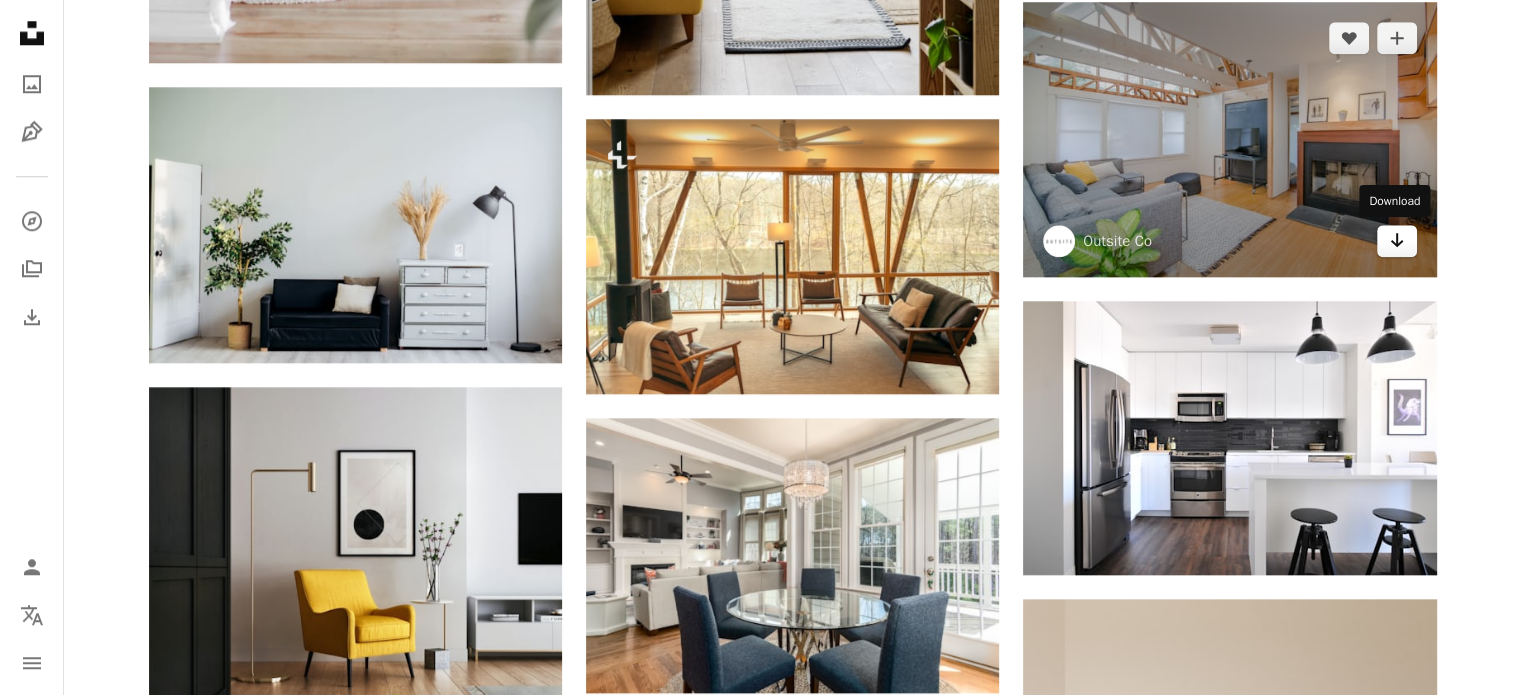 click on "Arrow pointing down" at bounding box center (1397, 241) 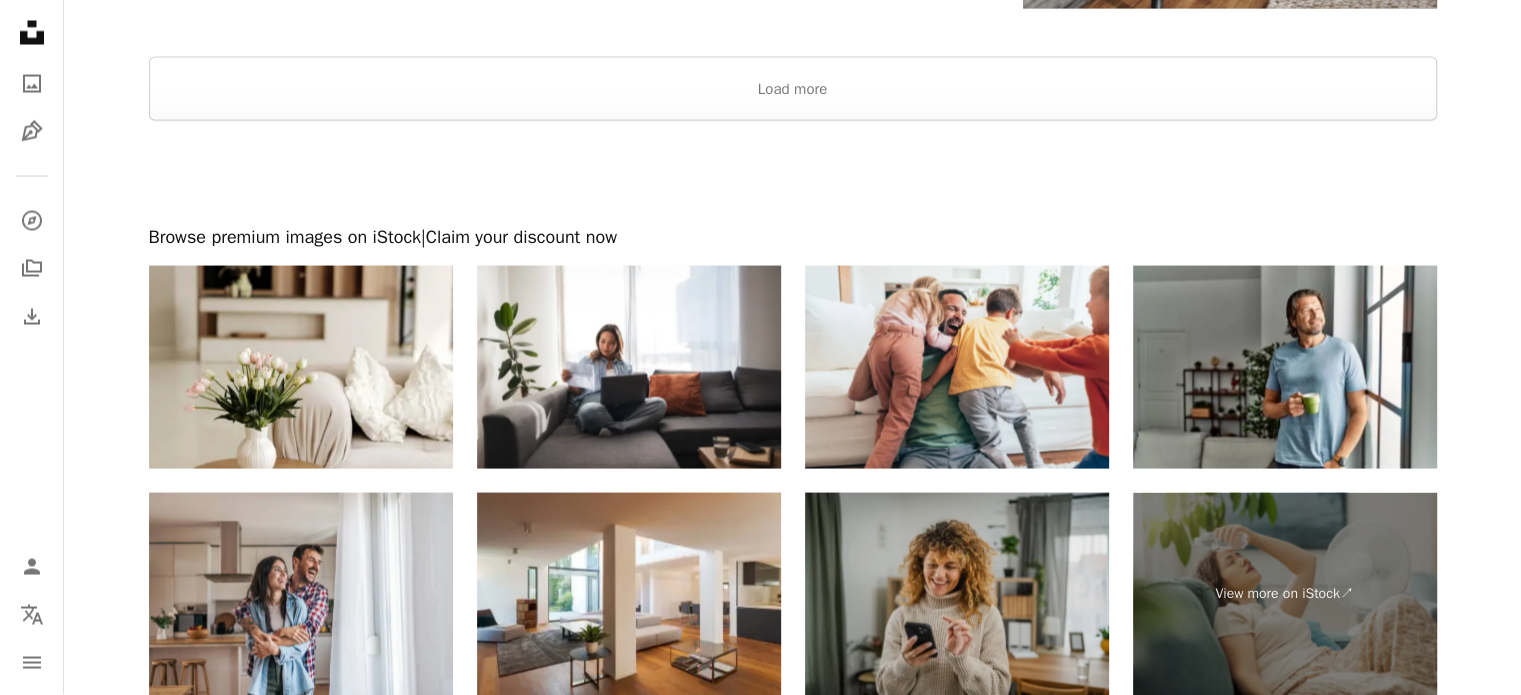 scroll, scrollTop: 4200, scrollLeft: 0, axis: vertical 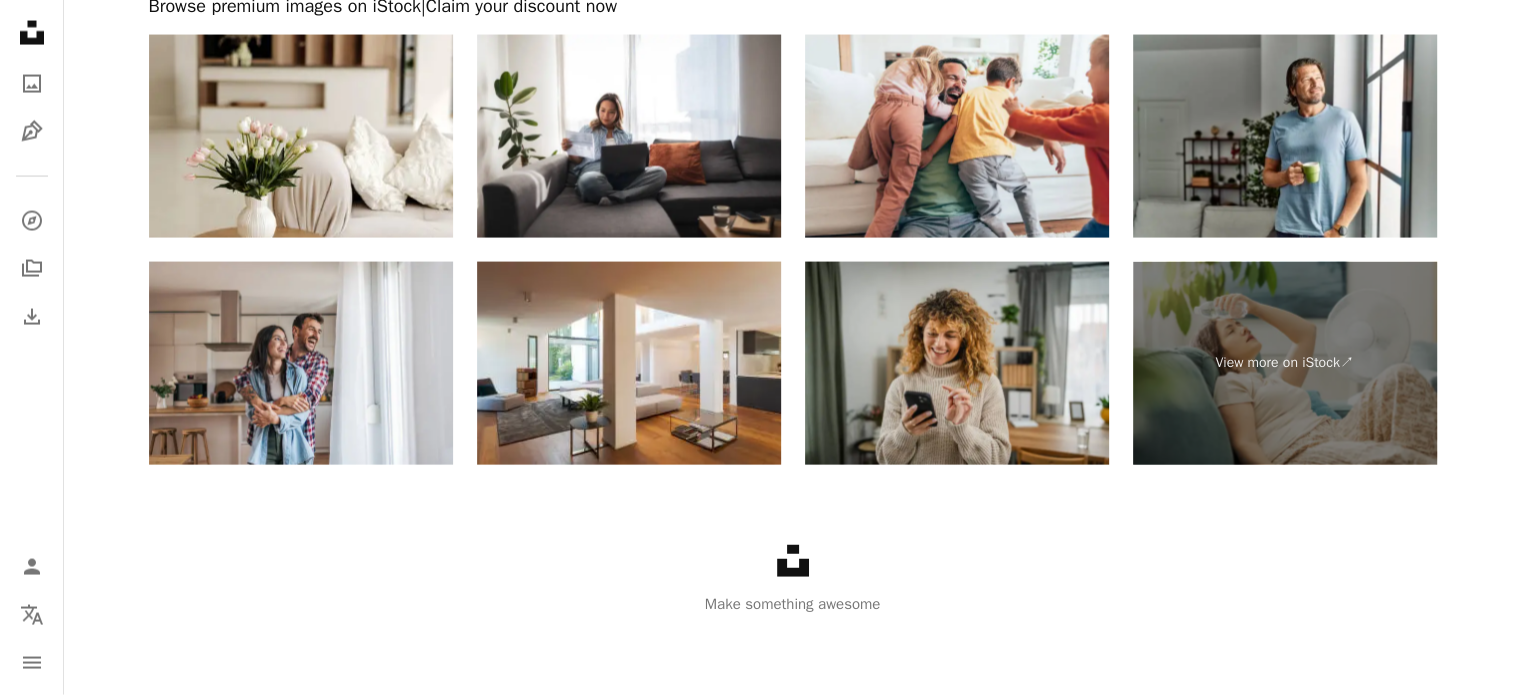 click 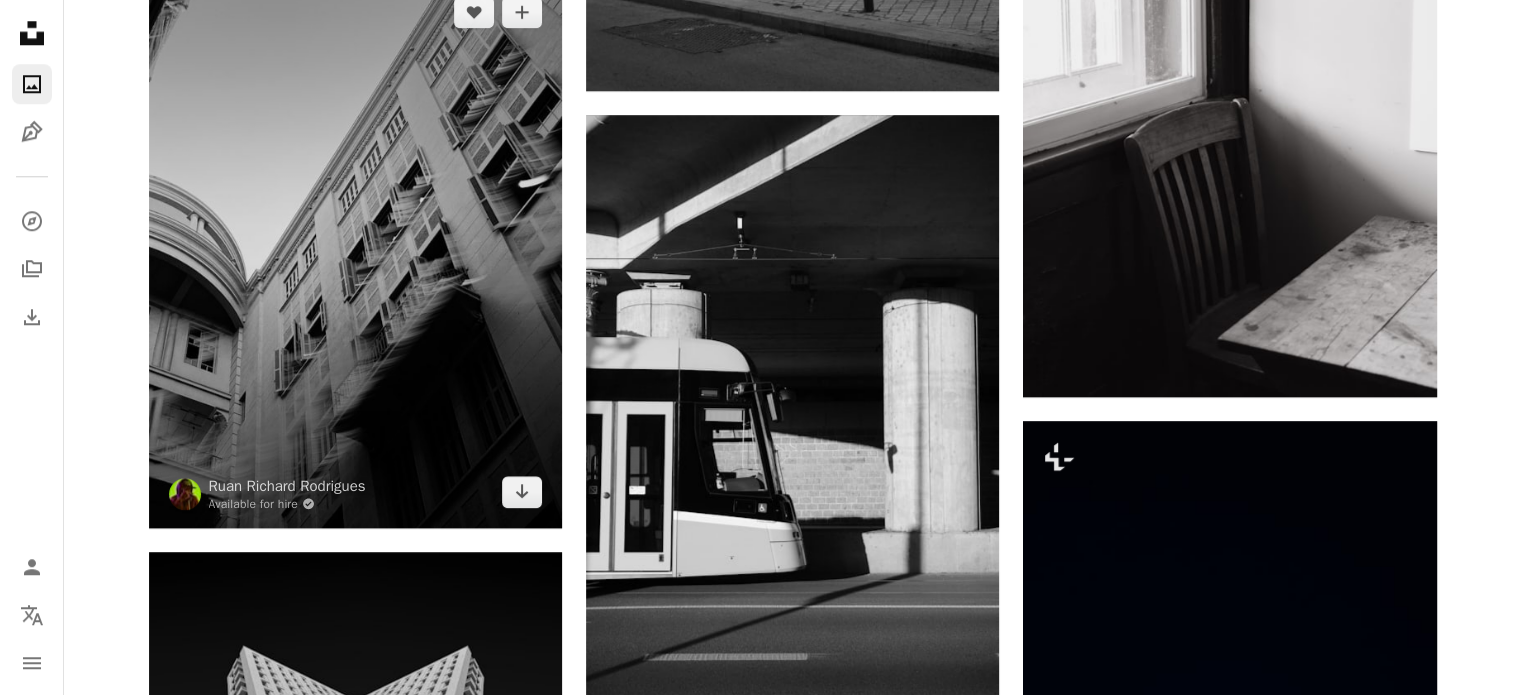 scroll, scrollTop: 2000, scrollLeft: 0, axis: vertical 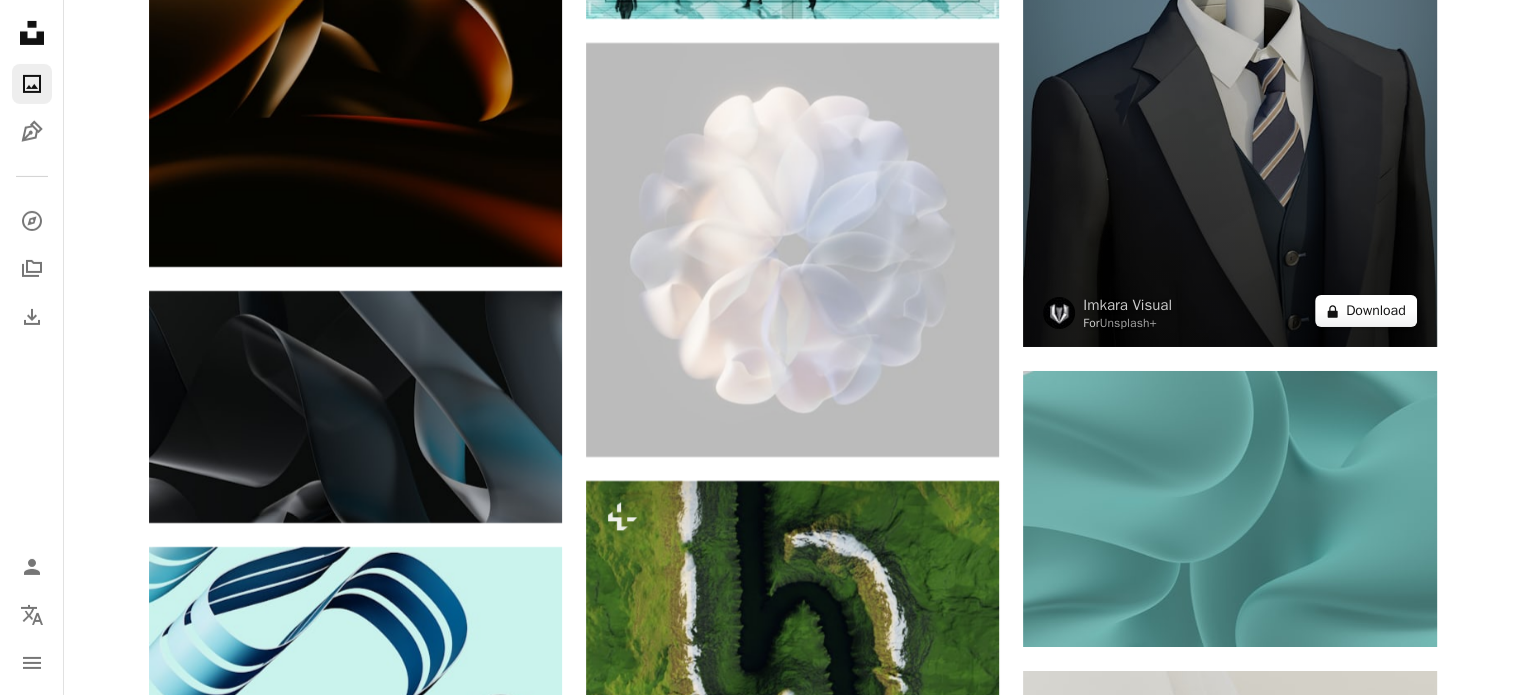 click on "A lock Download" at bounding box center [1366, 311] 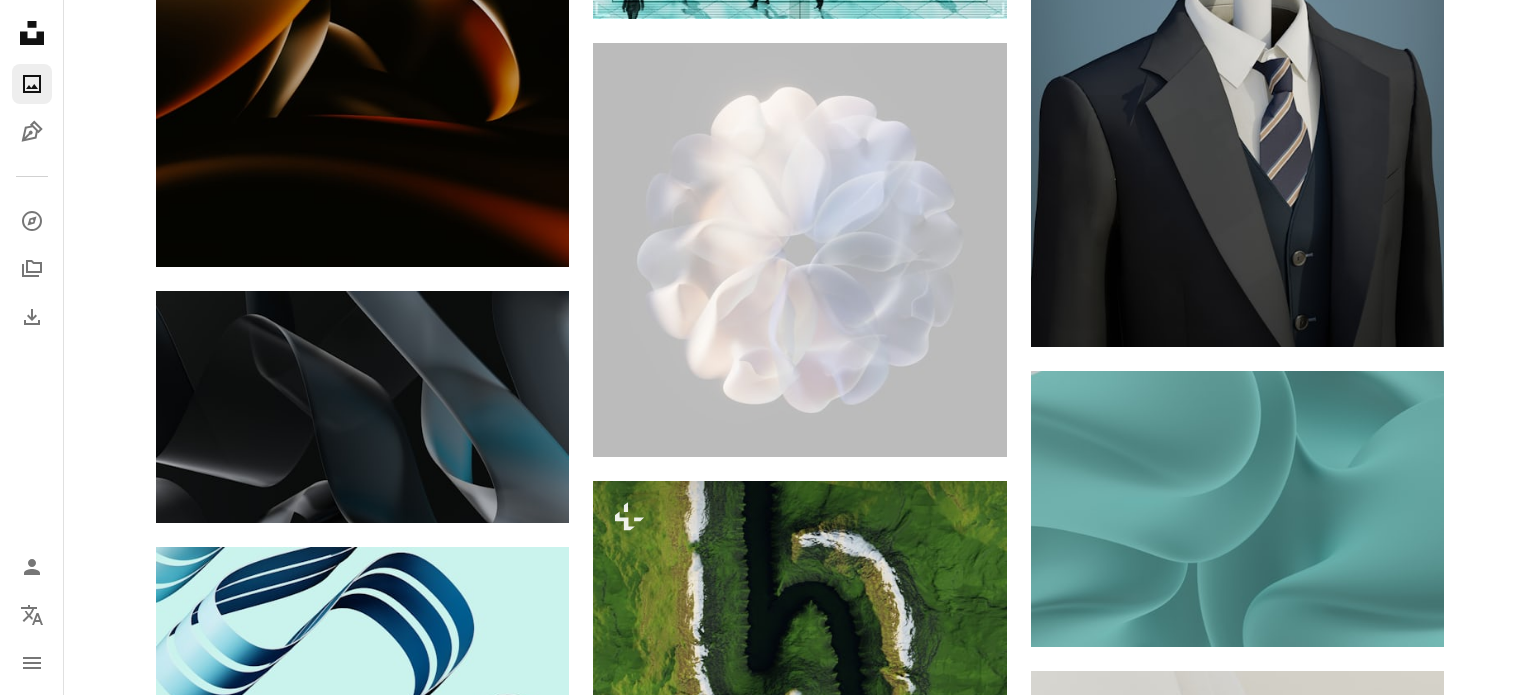 click on "An X shape Premium, ready to use images. Get unlimited access. A plus sign Members-only content added monthly A plus sign Unlimited royalty-free downloads A plus sign Illustrations  New A plus sign Enhanced legal protections yearly 62%  off monthly €16   €6 EUR per month * Get  Unsplash+ * When paid annually, billed upfront  €72 Taxes where applicable. Renews automatically. Cancel anytime." at bounding box center [768, 4151] 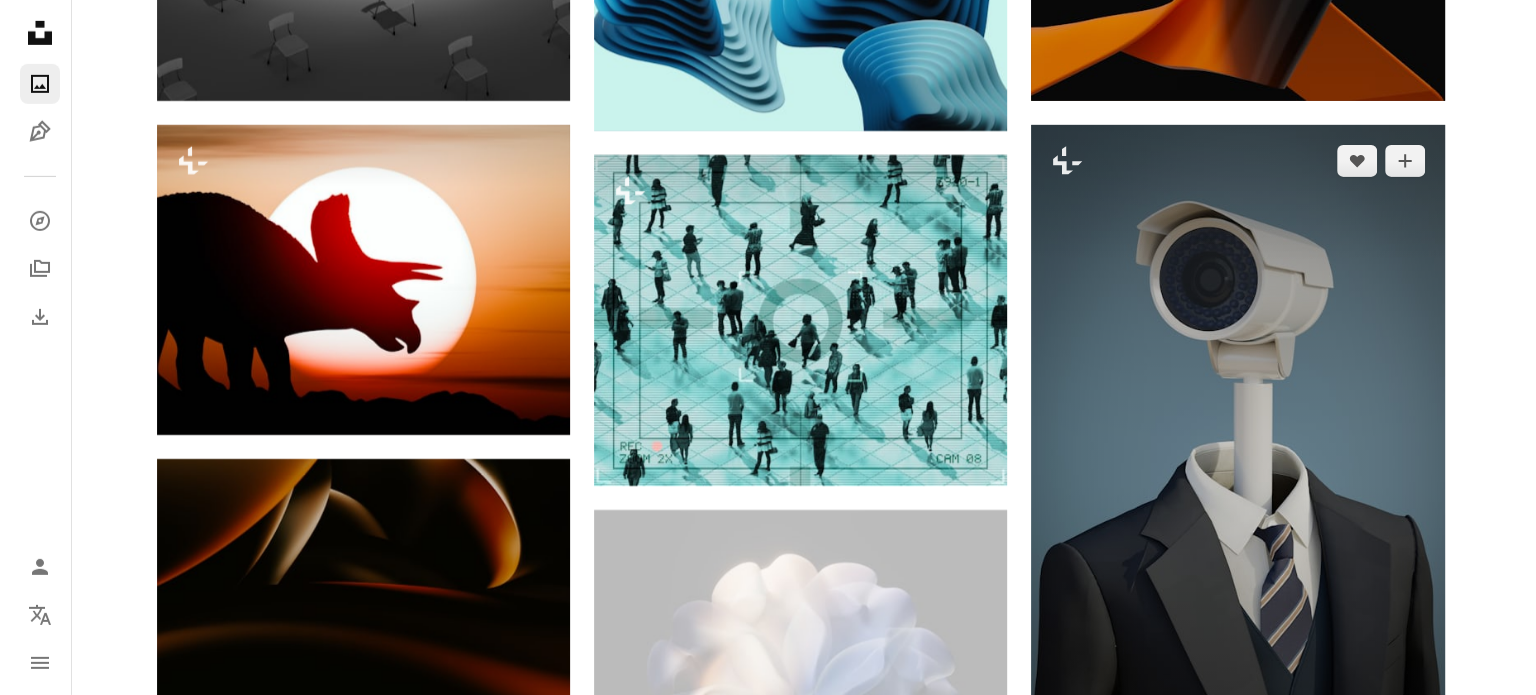 scroll, scrollTop: 6500, scrollLeft: 0, axis: vertical 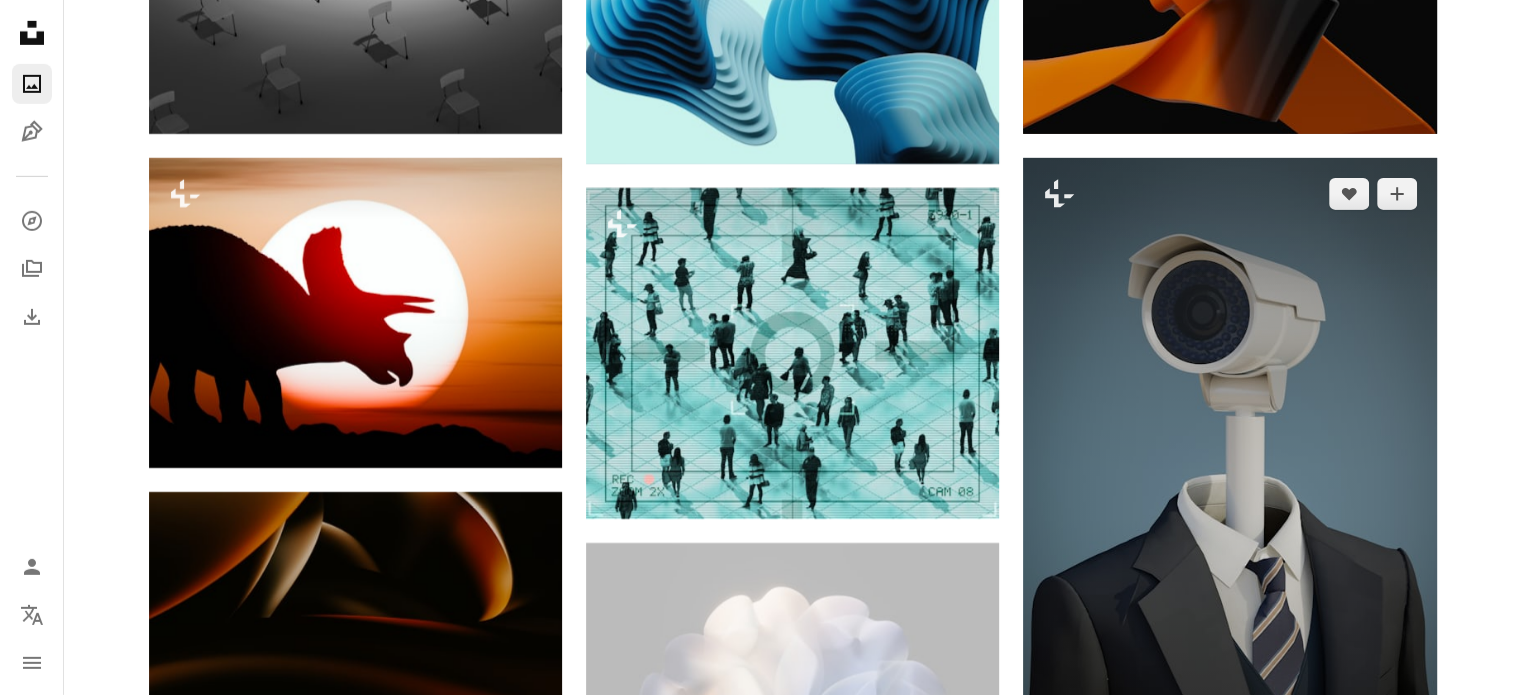 click at bounding box center (1229, 502) 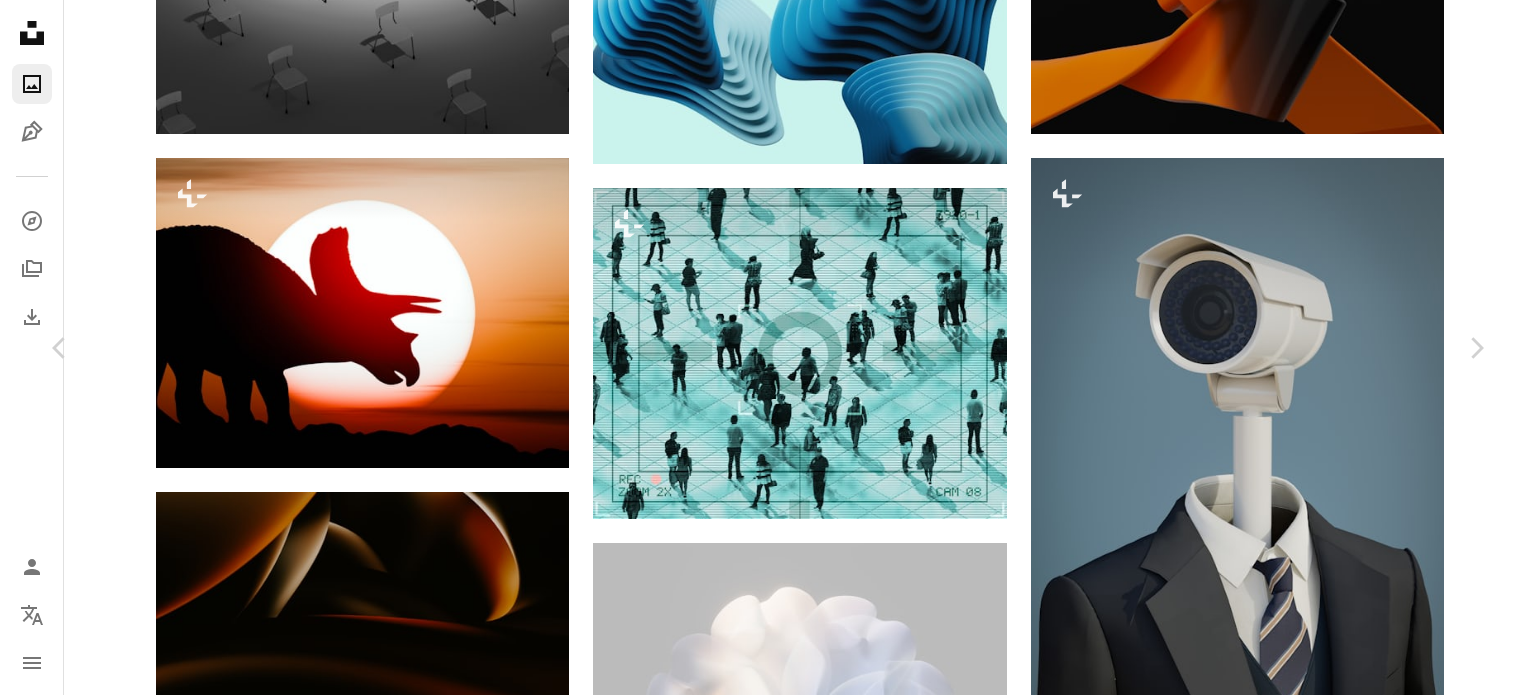 scroll, scrollTop: 4300, scrollLeft: 0, axis: vertical 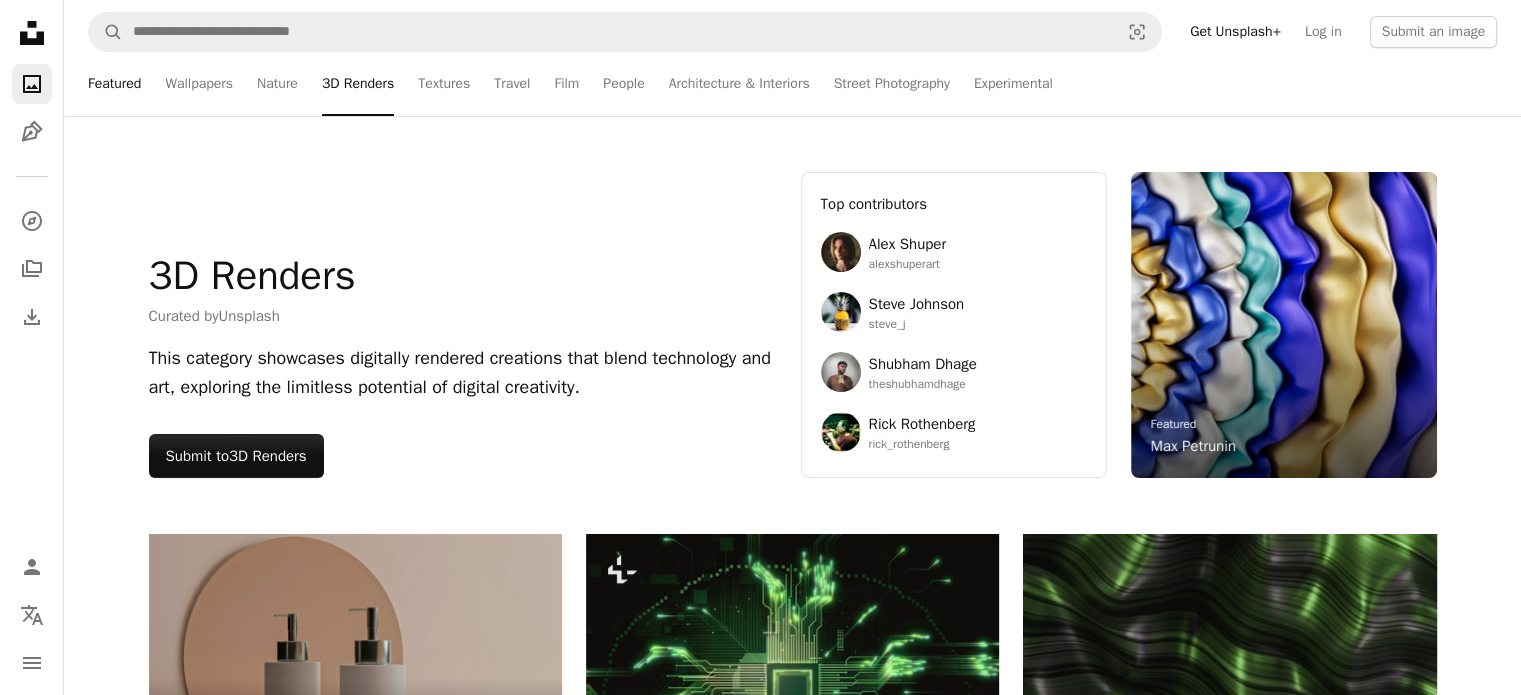 click on "Featured" at bounding box center (114, 84) 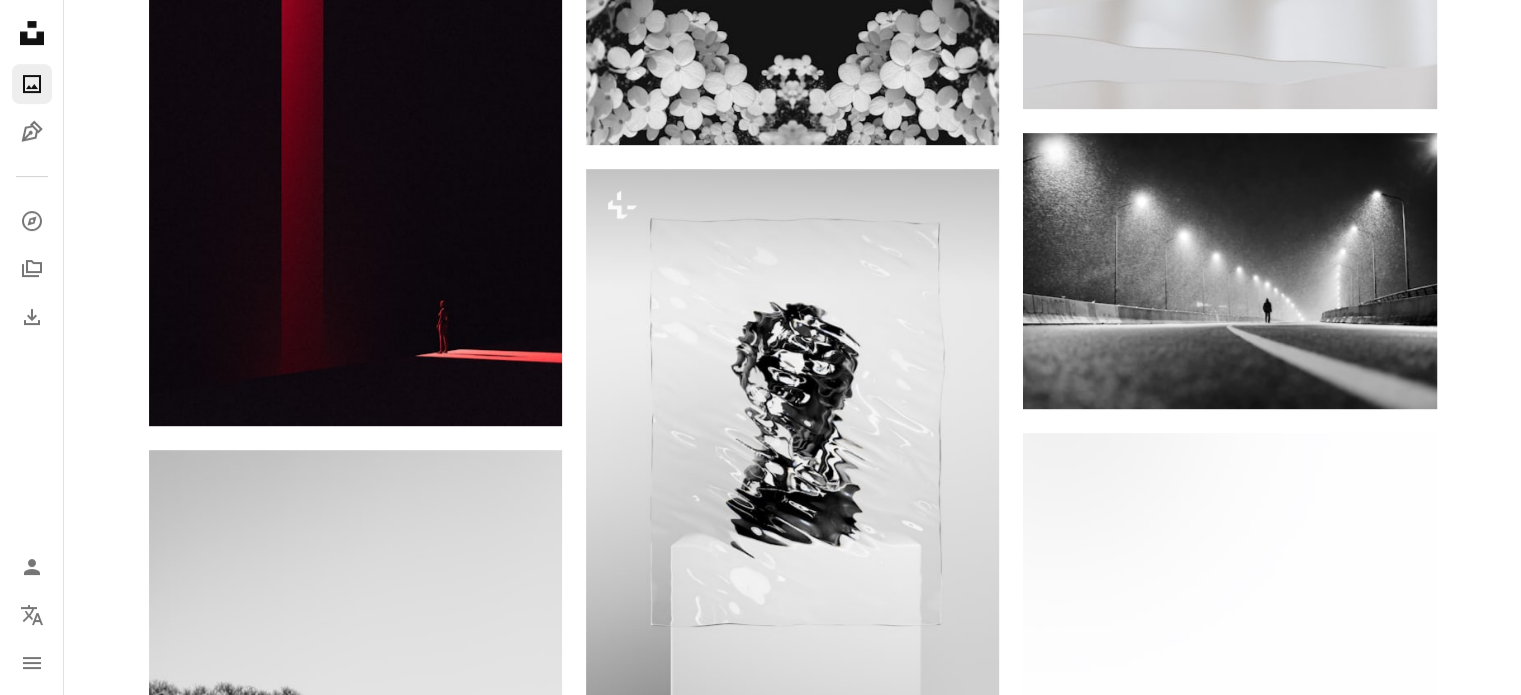 scroll, scrollTop: 0, scrollLeft: 0, axis: both 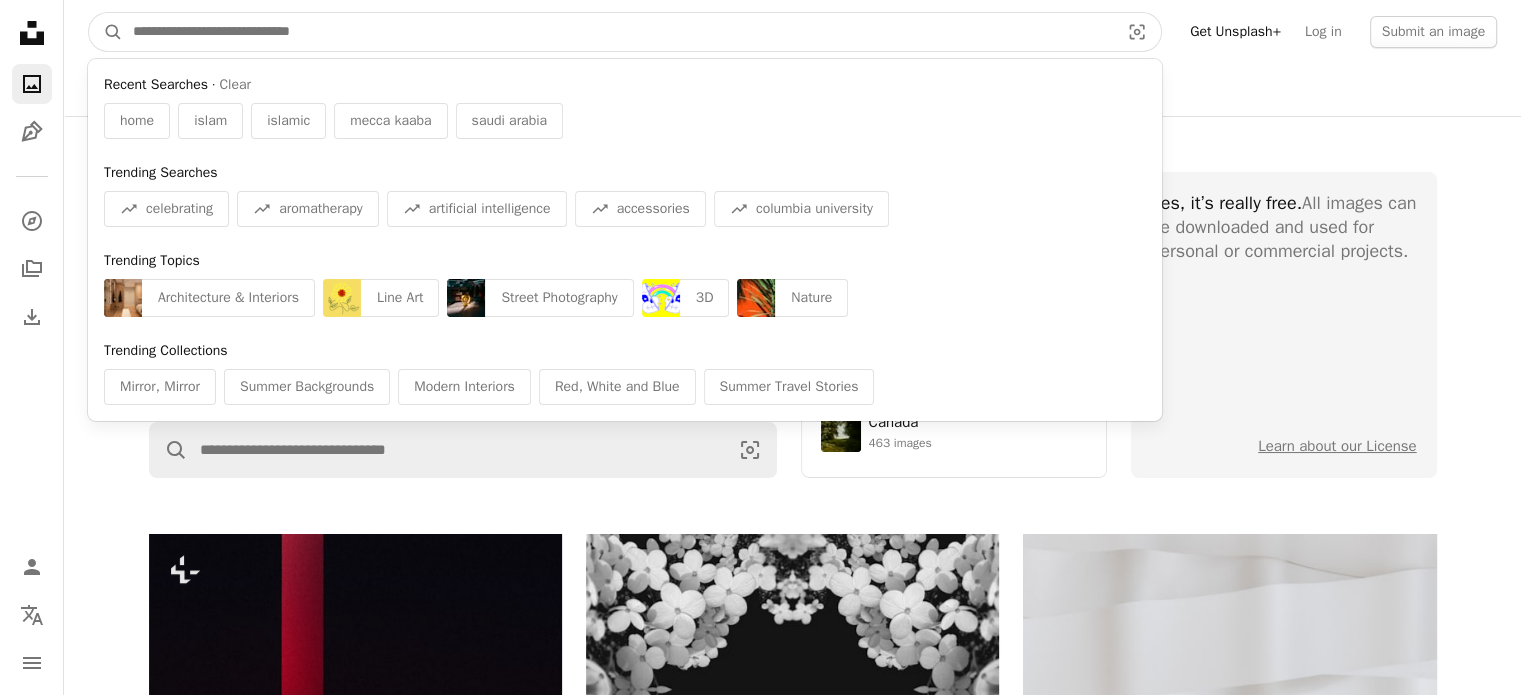 click at bounding box center (618, 32) 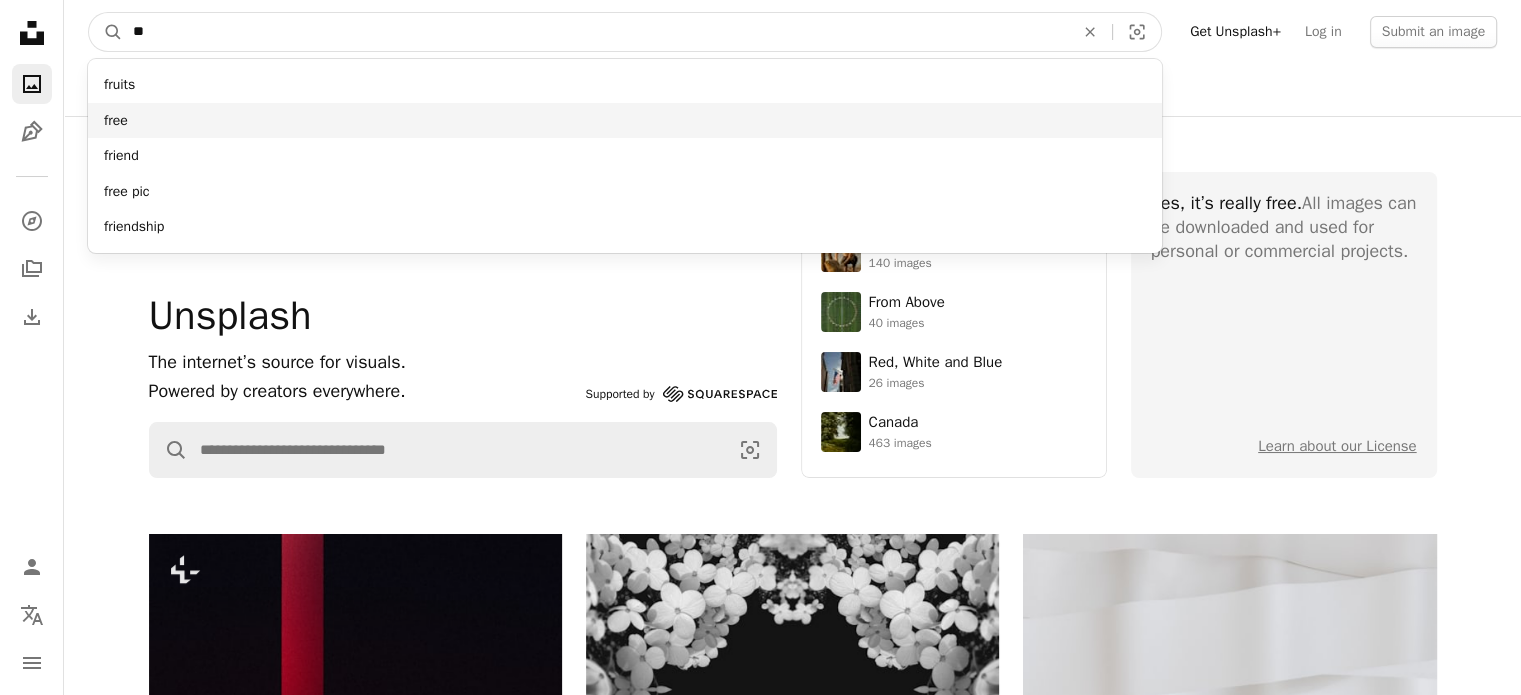 type on "**" 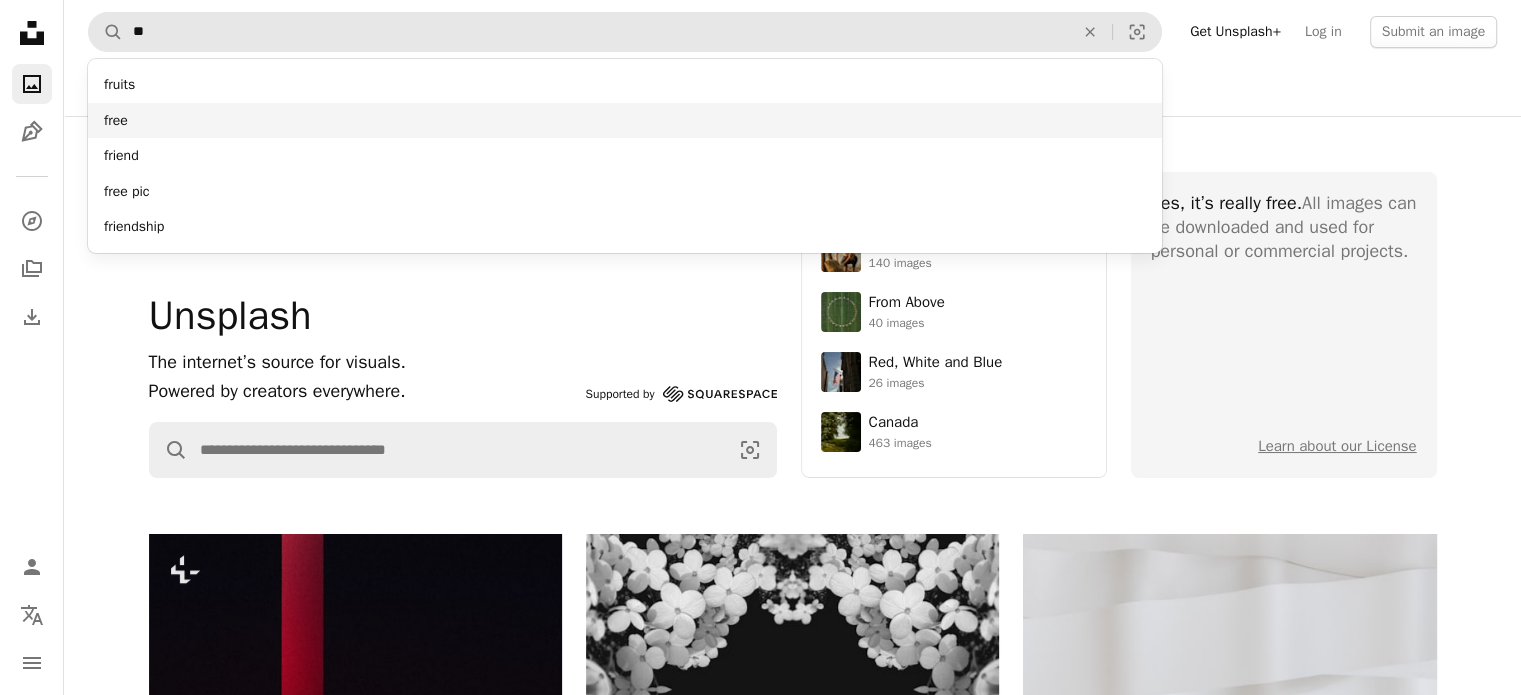 click on "free" at bounding box center (625, 121) 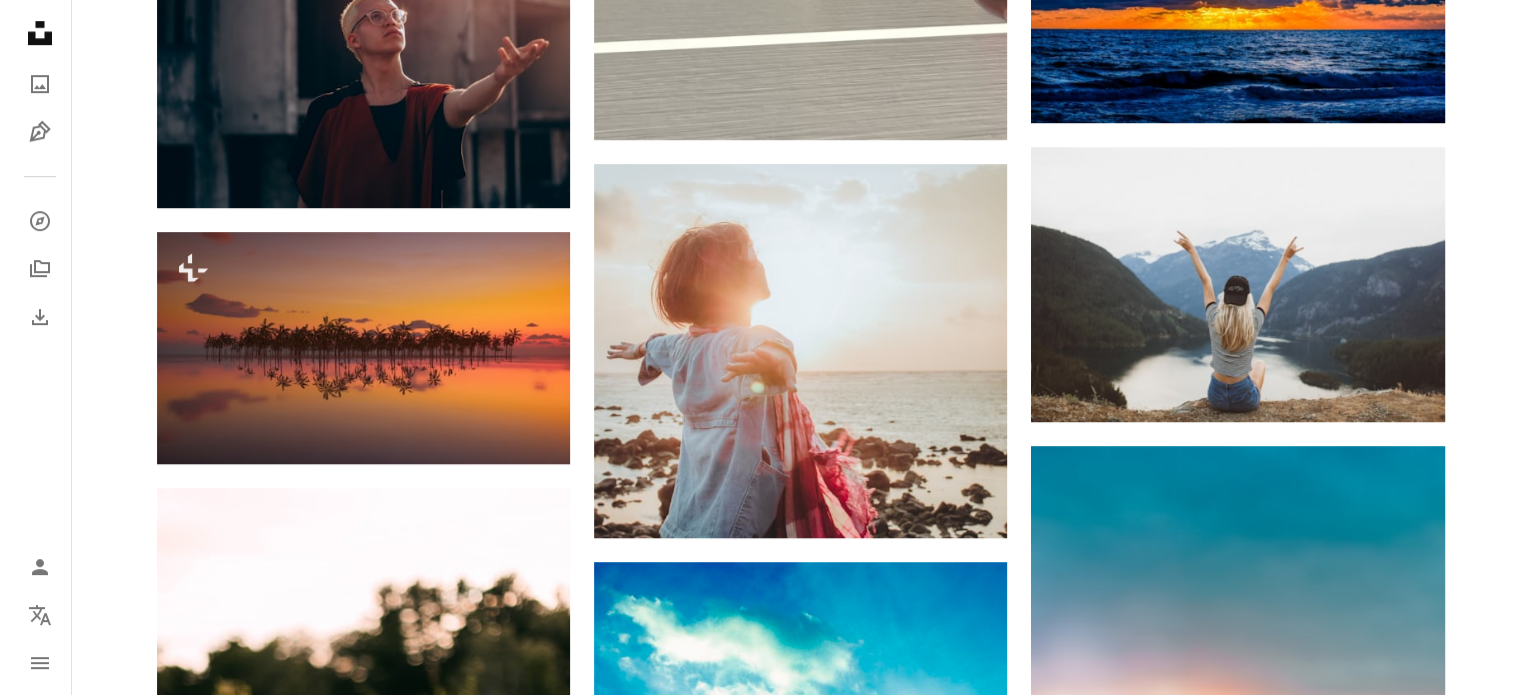 scroll, scrollTop: 1079, scrollLeft: 0, axis: vertical 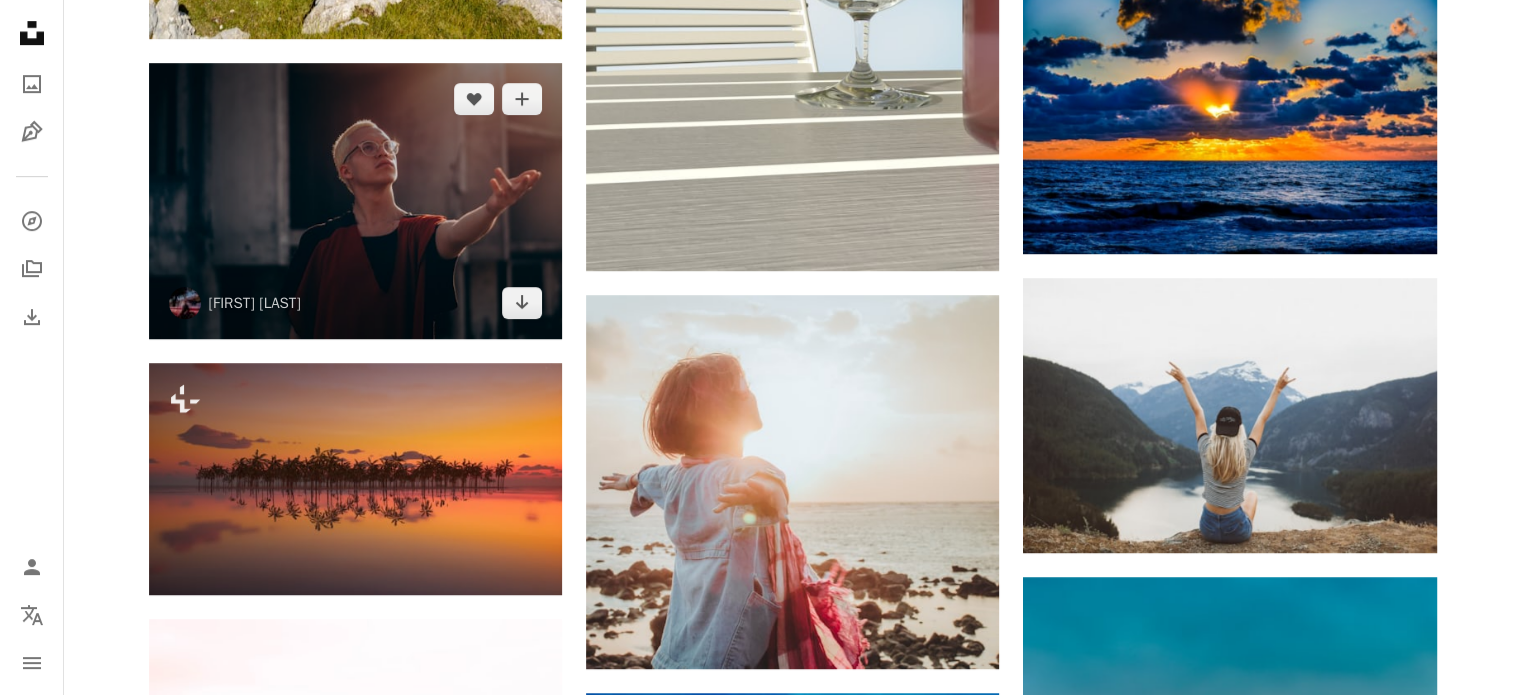 click at bounding box center (355, 200) 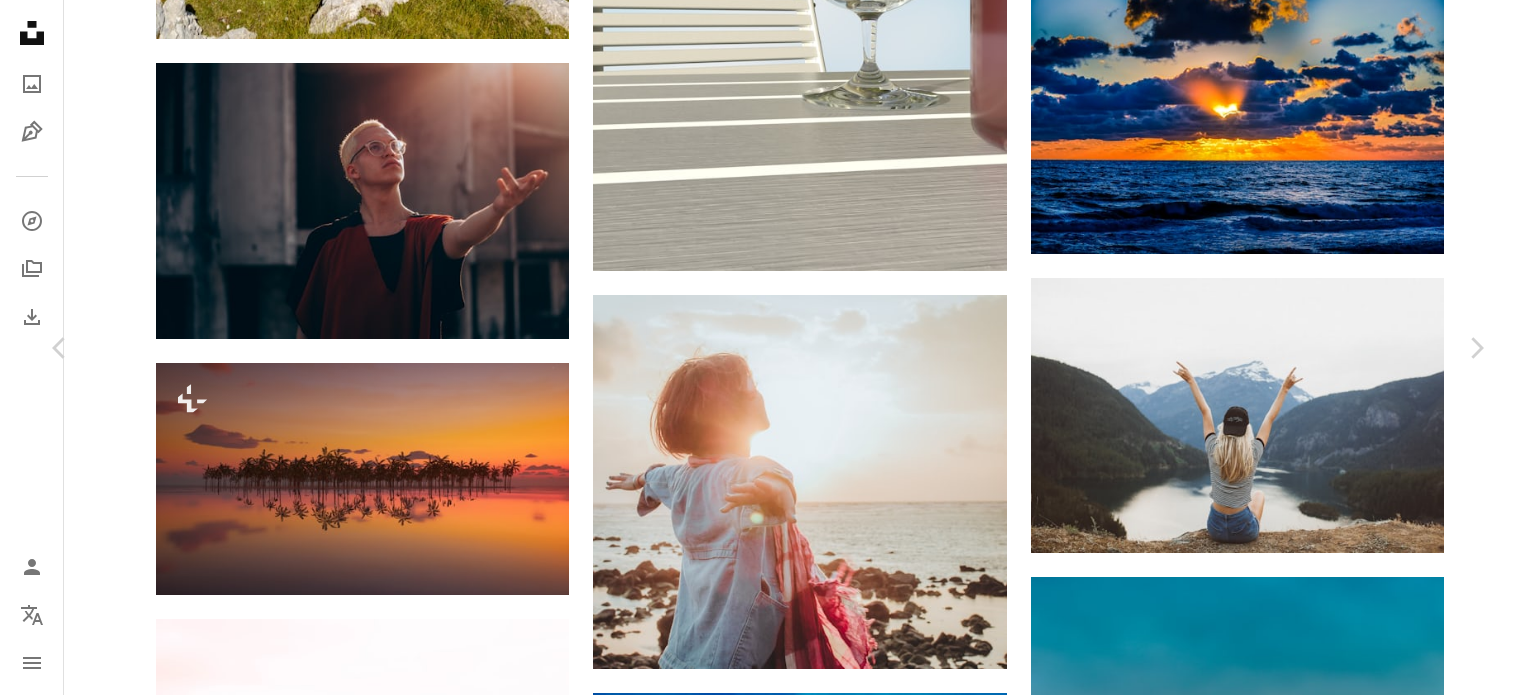 scroll, scrollTop: 11712, scrollLeft: 0, axis: vertical 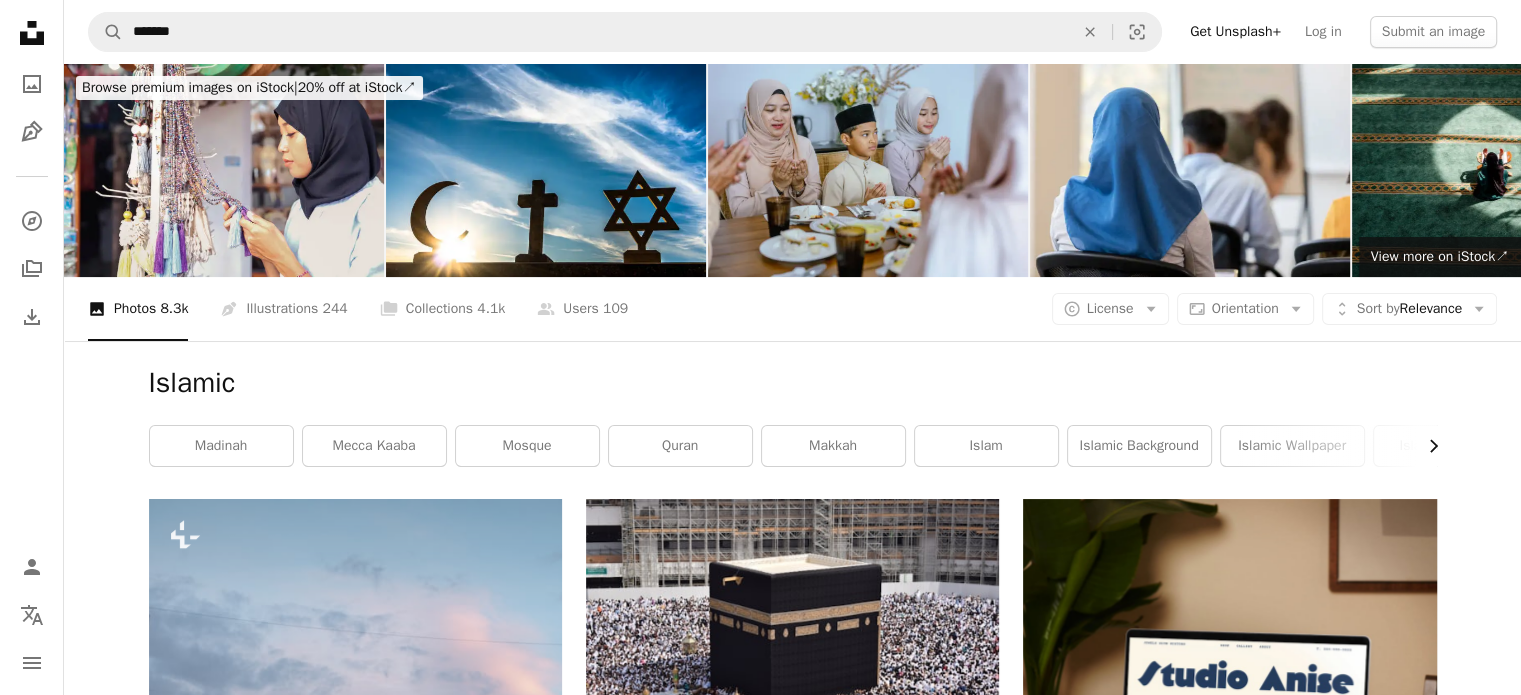 click 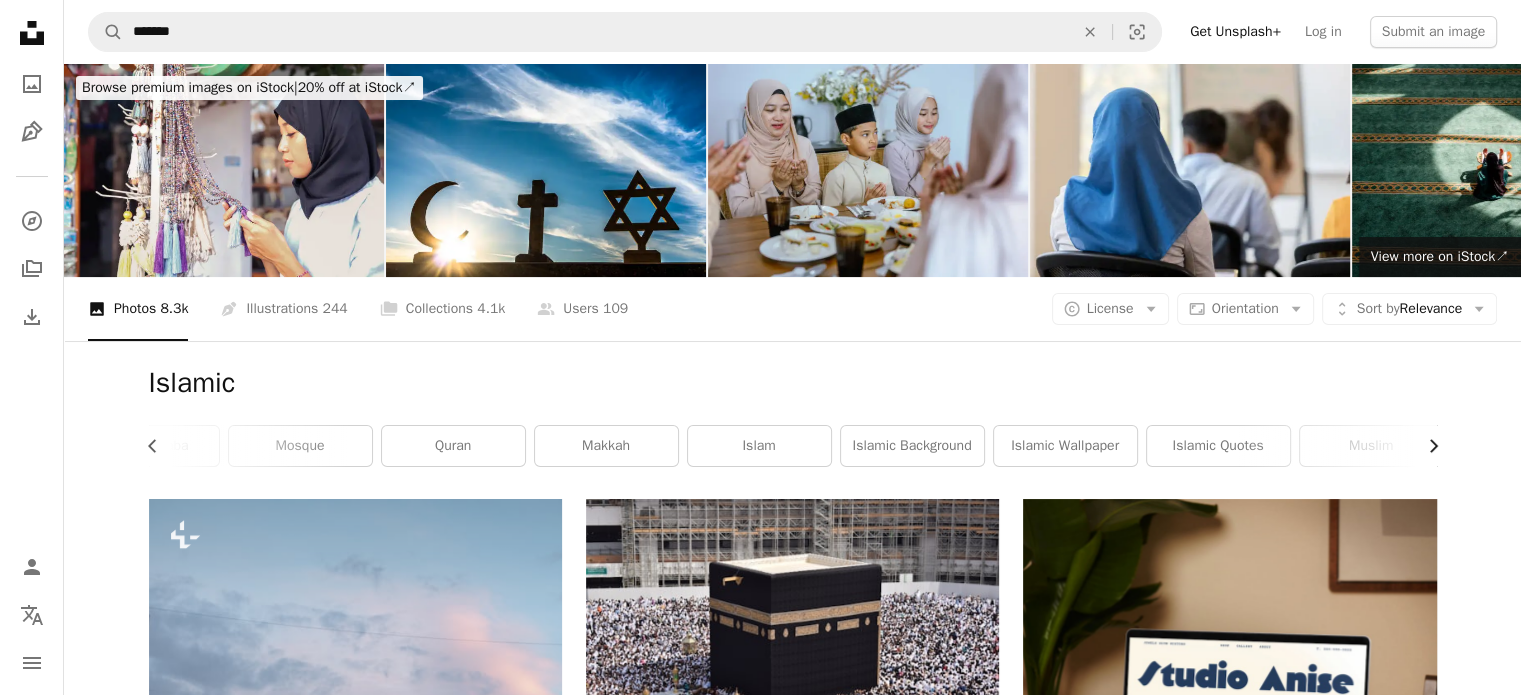 scroll, scrollTop: 0, scrollLeft: 233, axis: horizontal 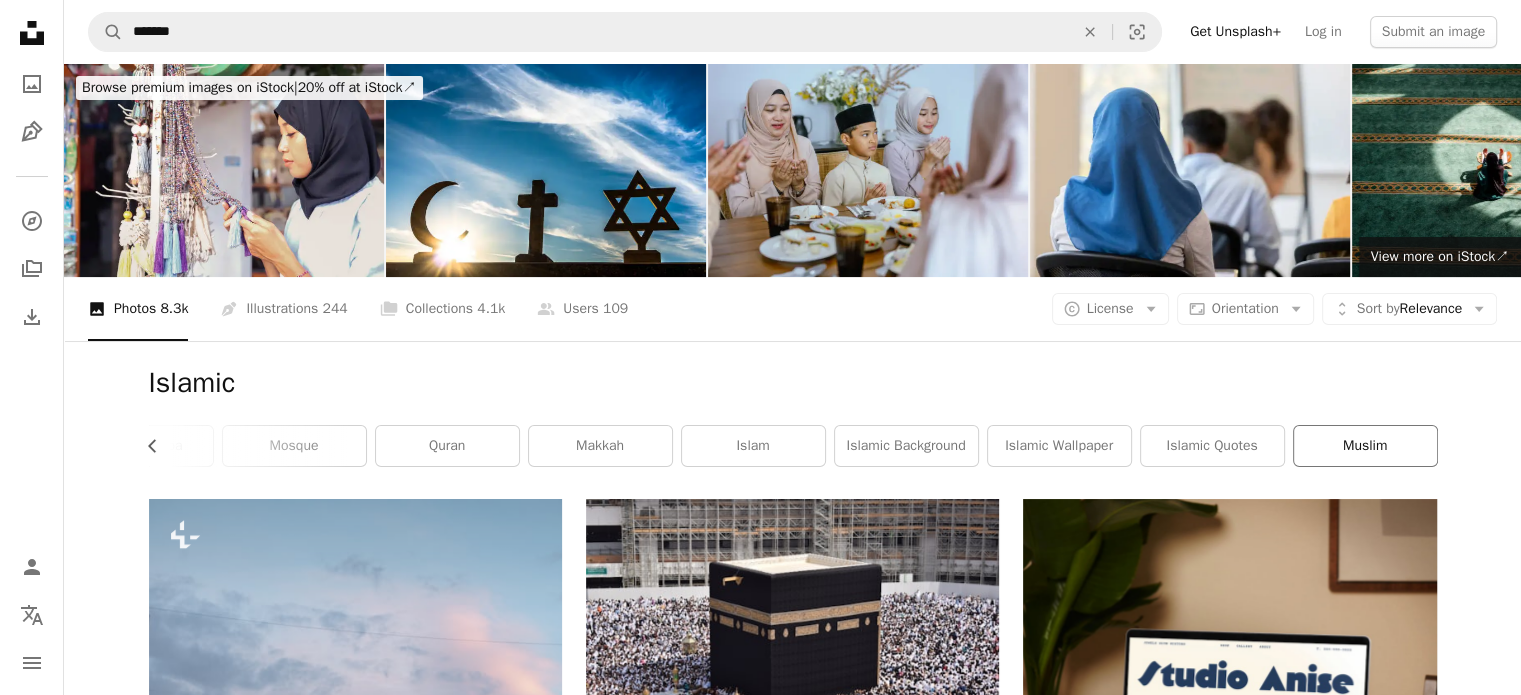 click on "muslim" at bounding box center (1365, 446) 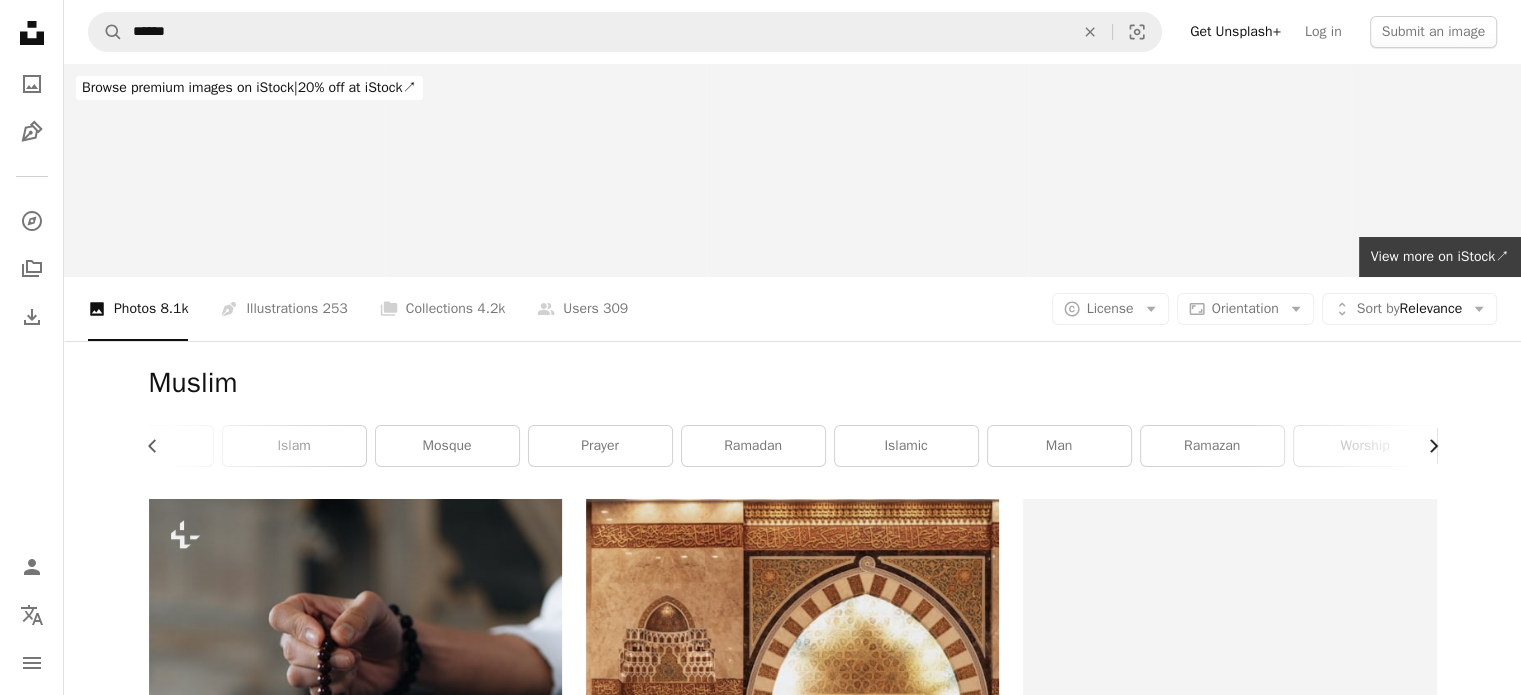 click on "Chevron right" 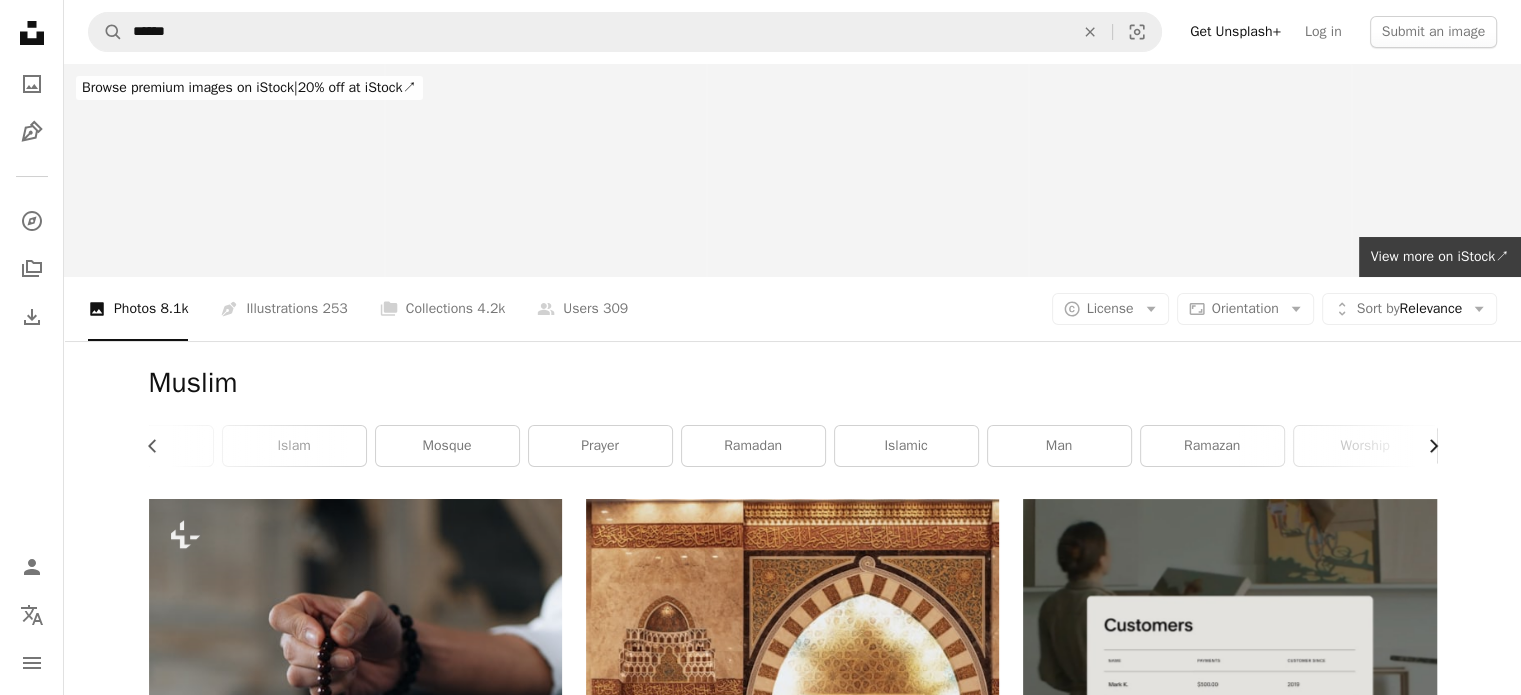 click on "Chevron right" 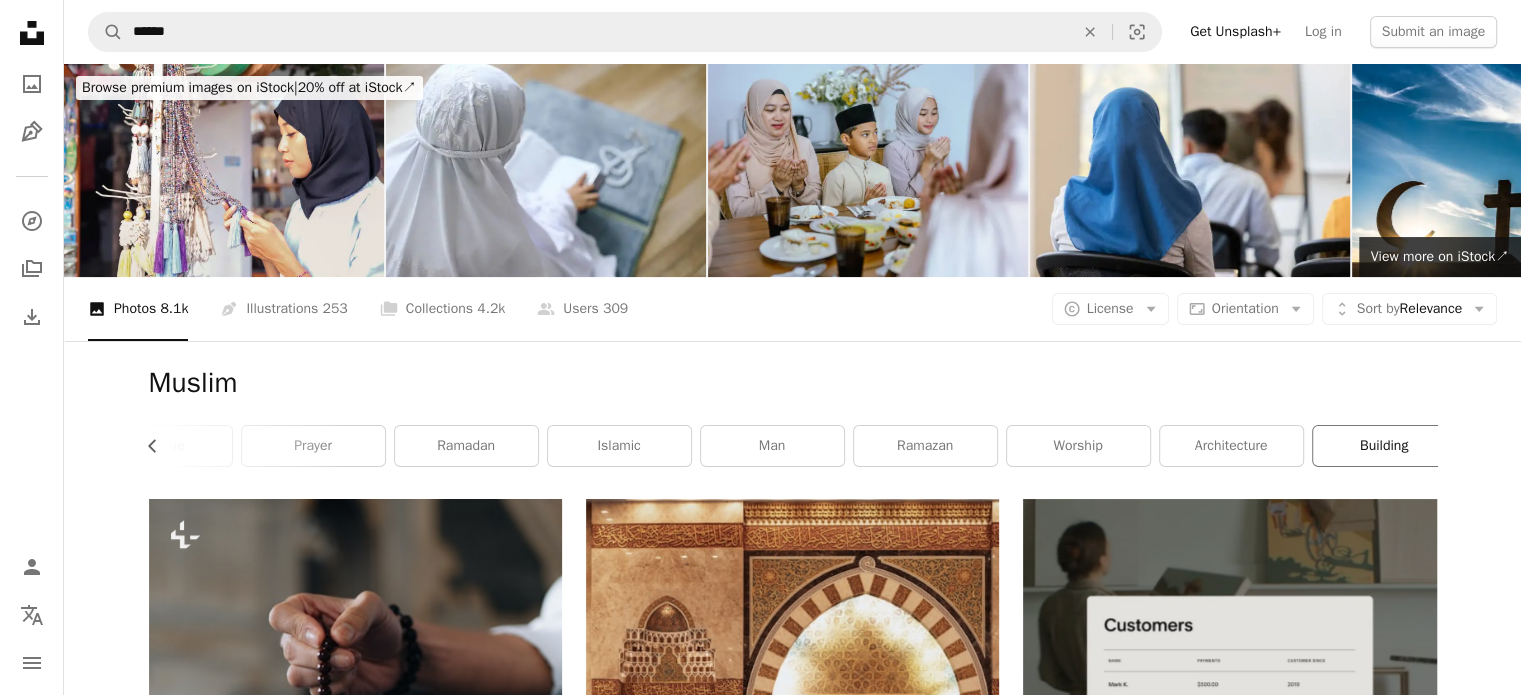scroll, scrollTop: 0, scrollLeft: 540, axis: horizontal 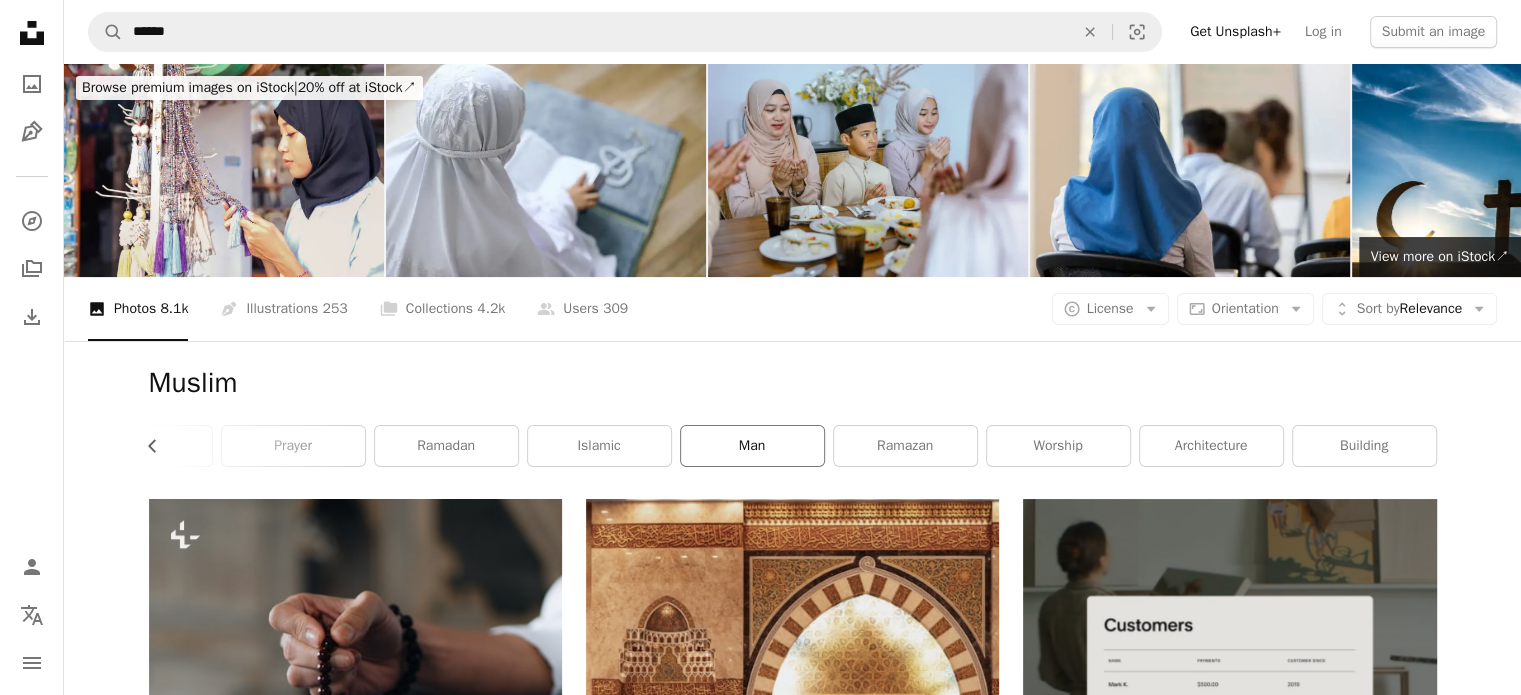 click on "man" at bounding box center [752, 446] 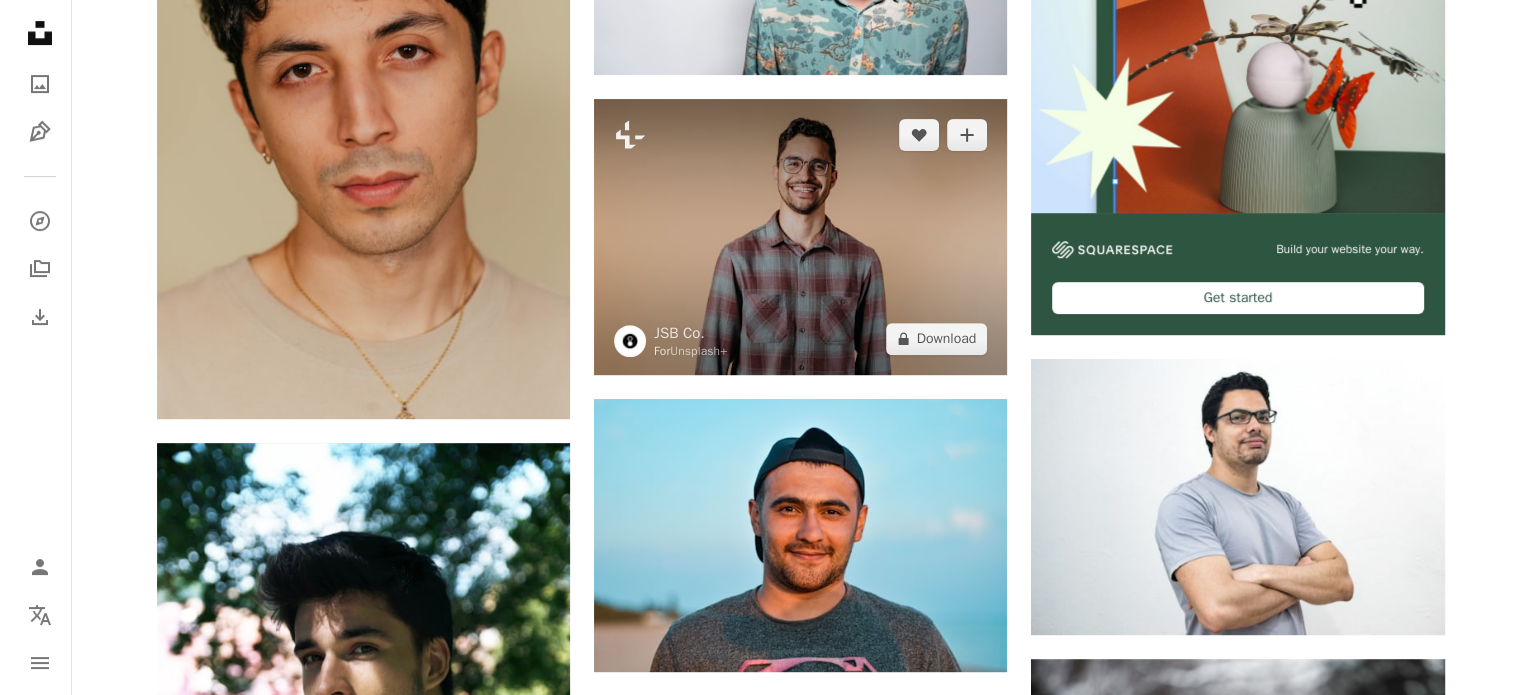 scroll, scrollTop: 700, scrollLeft: 0, axis: vertical 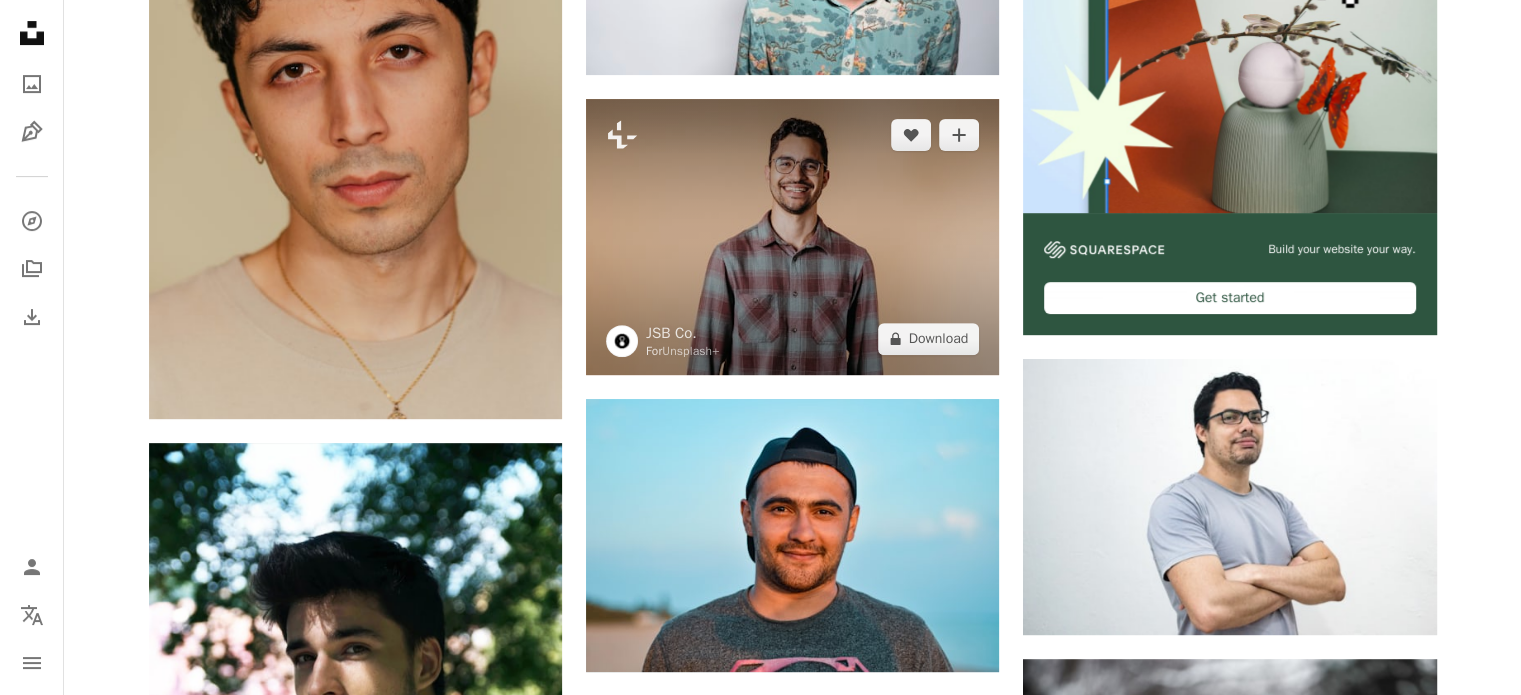click at bounding box center (792, 236) 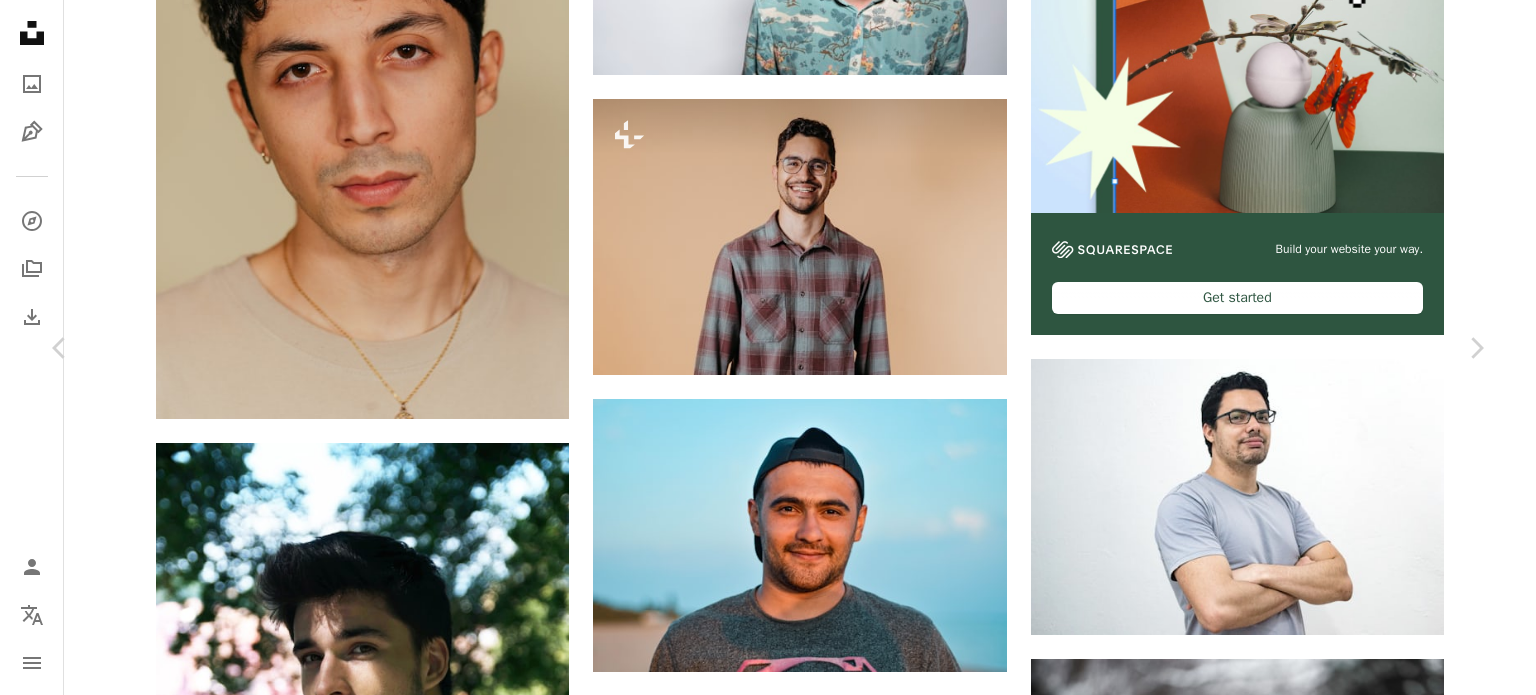 scroll, scrollTop: 0, scrollLeft: 0, axis: both 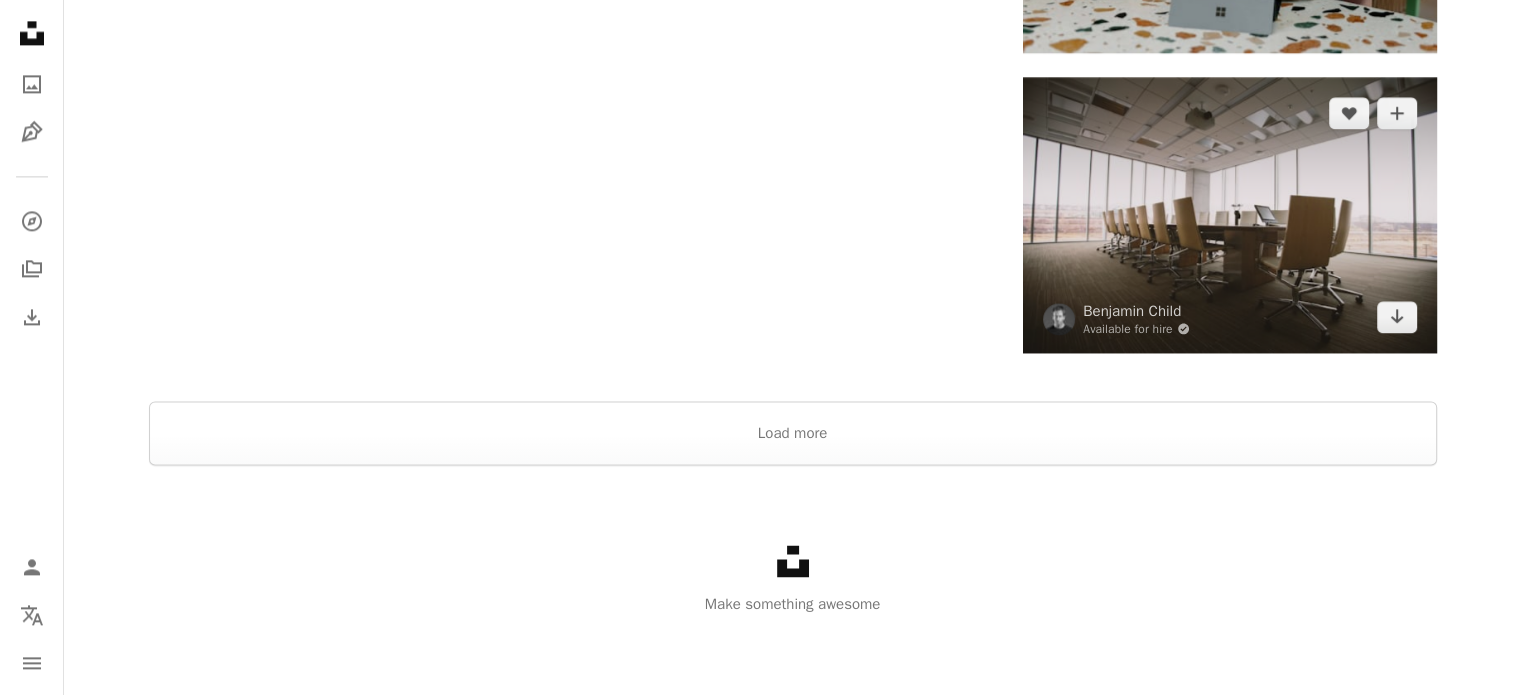 click at bounding box center (1229, 214) 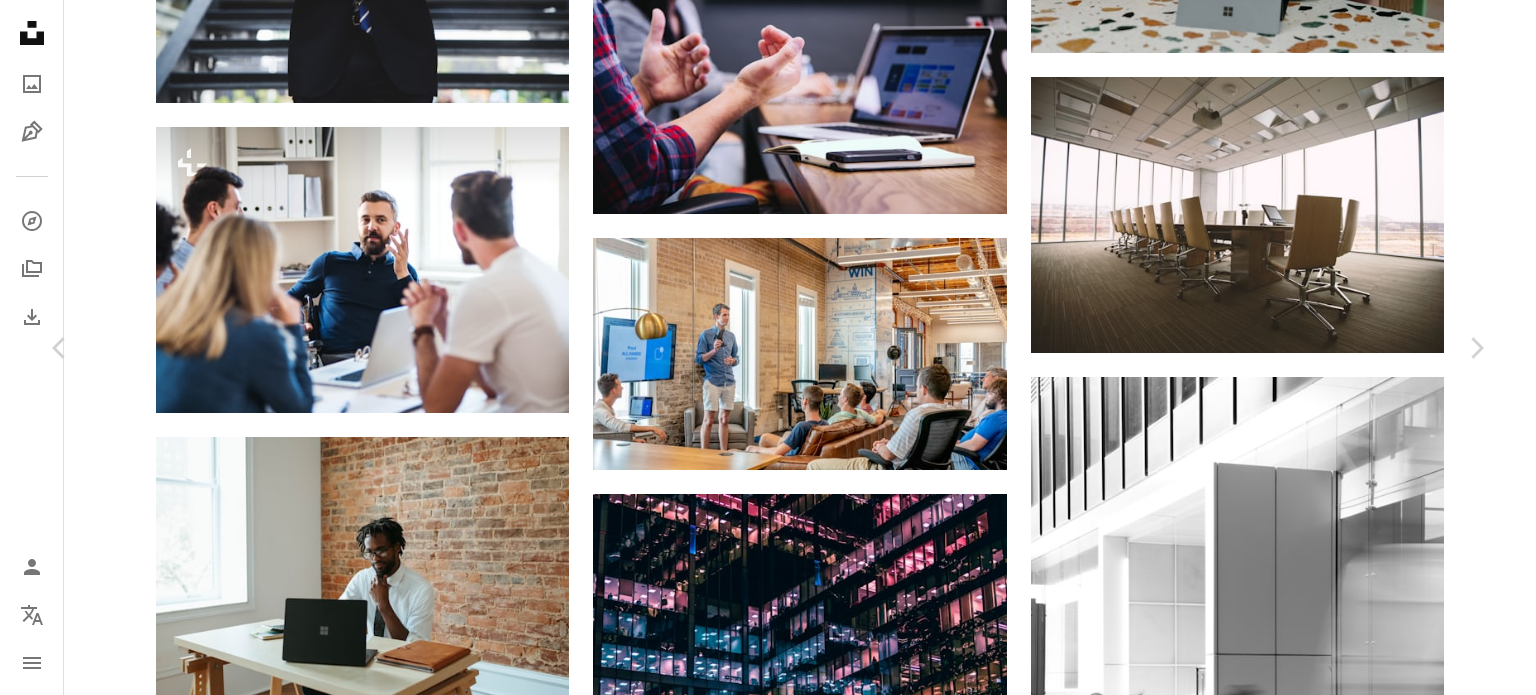scroll, scrollTop: 3000, scrollLeft: 0, axis: vertical 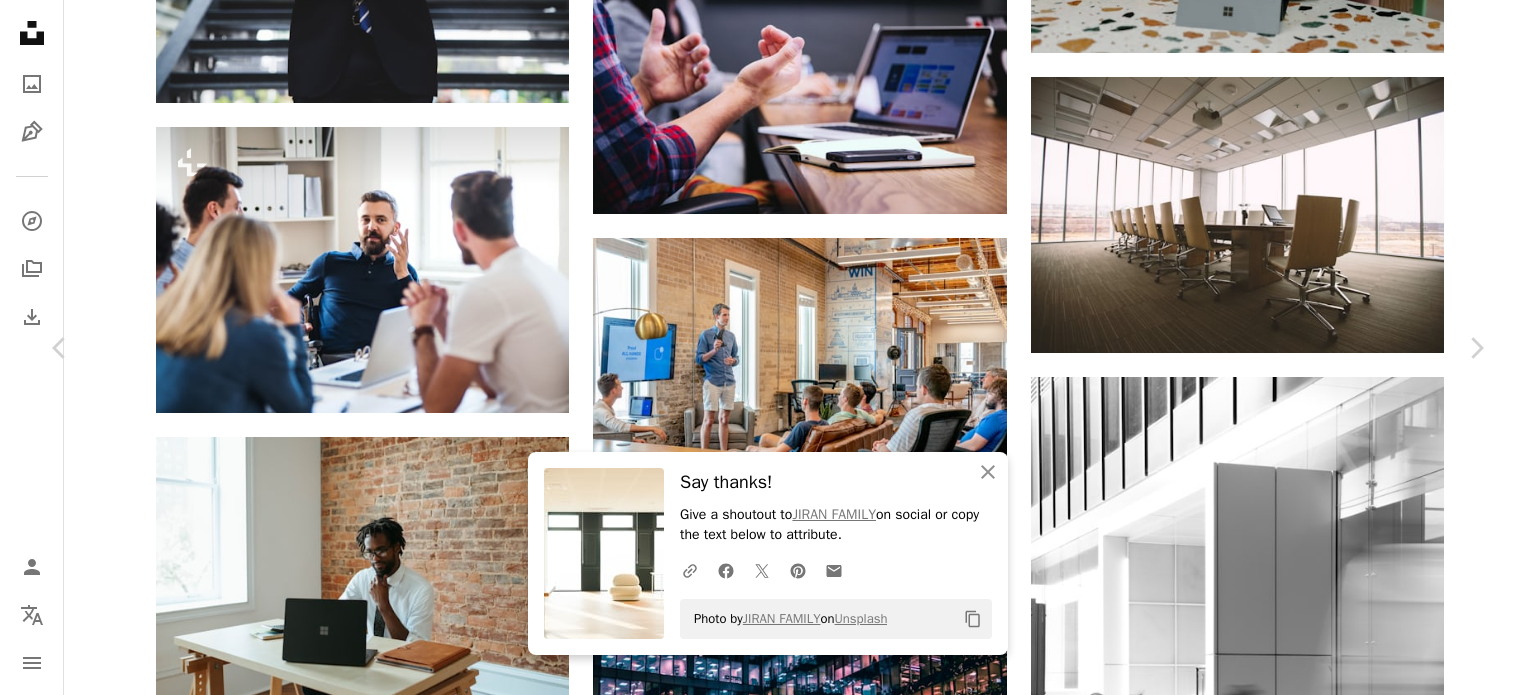 click at bounding box center [341, 3262] 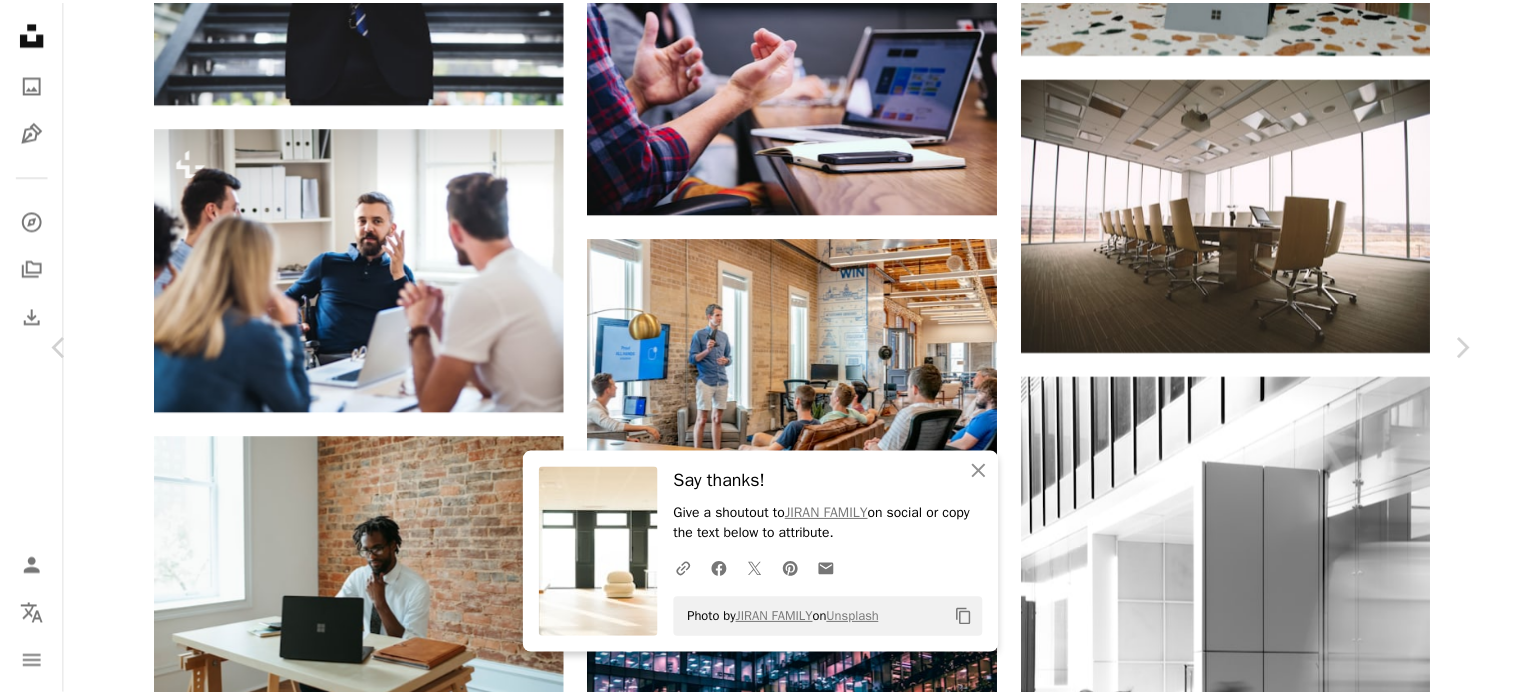 scroll, scrollTop: 100, scrollLeft: 0, axis: vertical 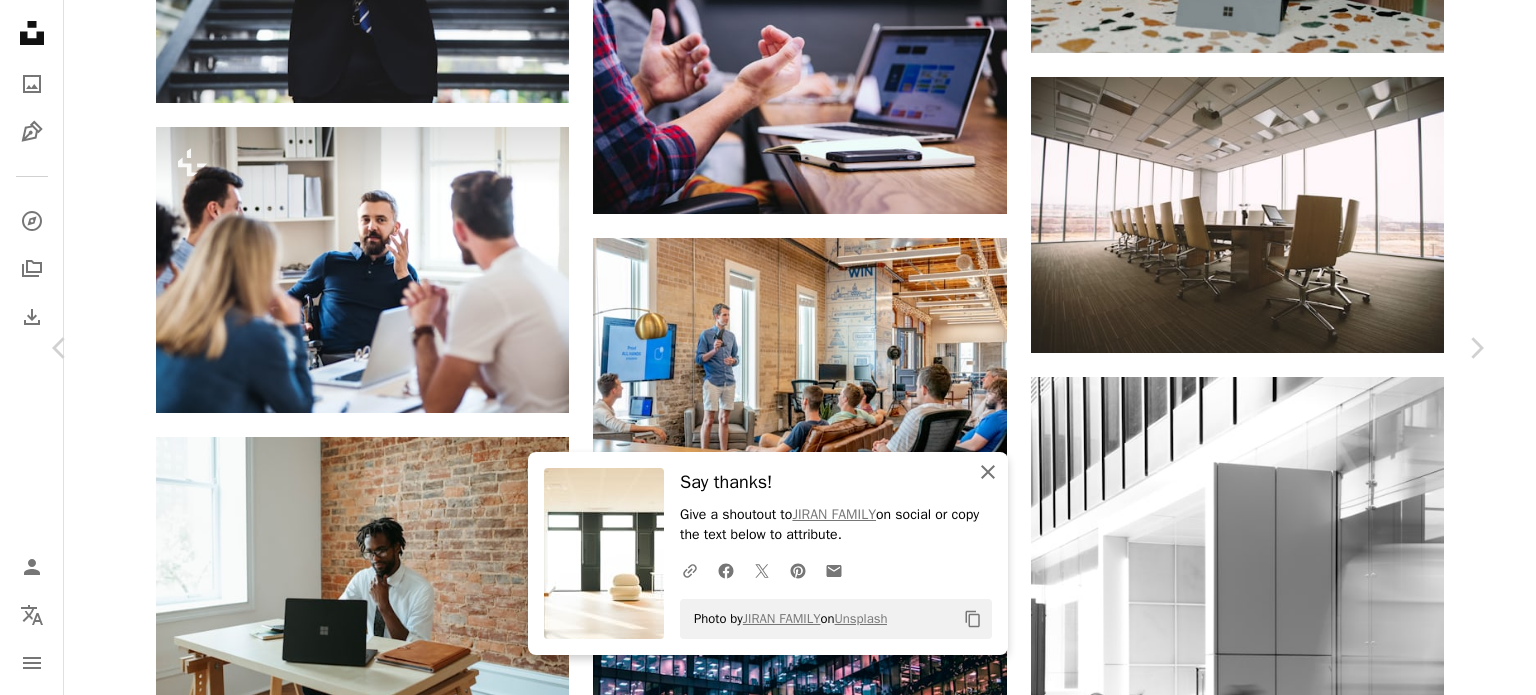click on "An X shape" 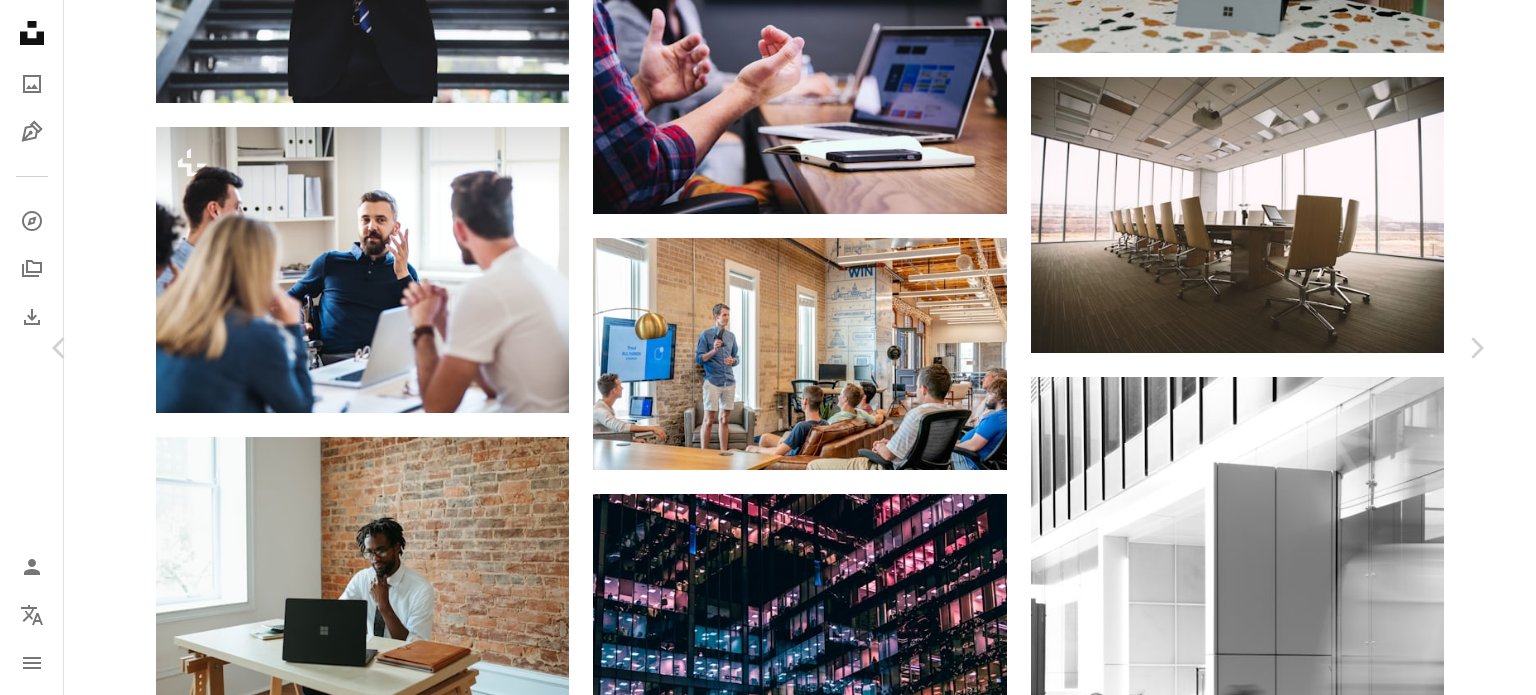 drag, startPoint x: 23, startPoint y: 24, endPoint x: 348, endPoint y: 121, distance: 339.16663 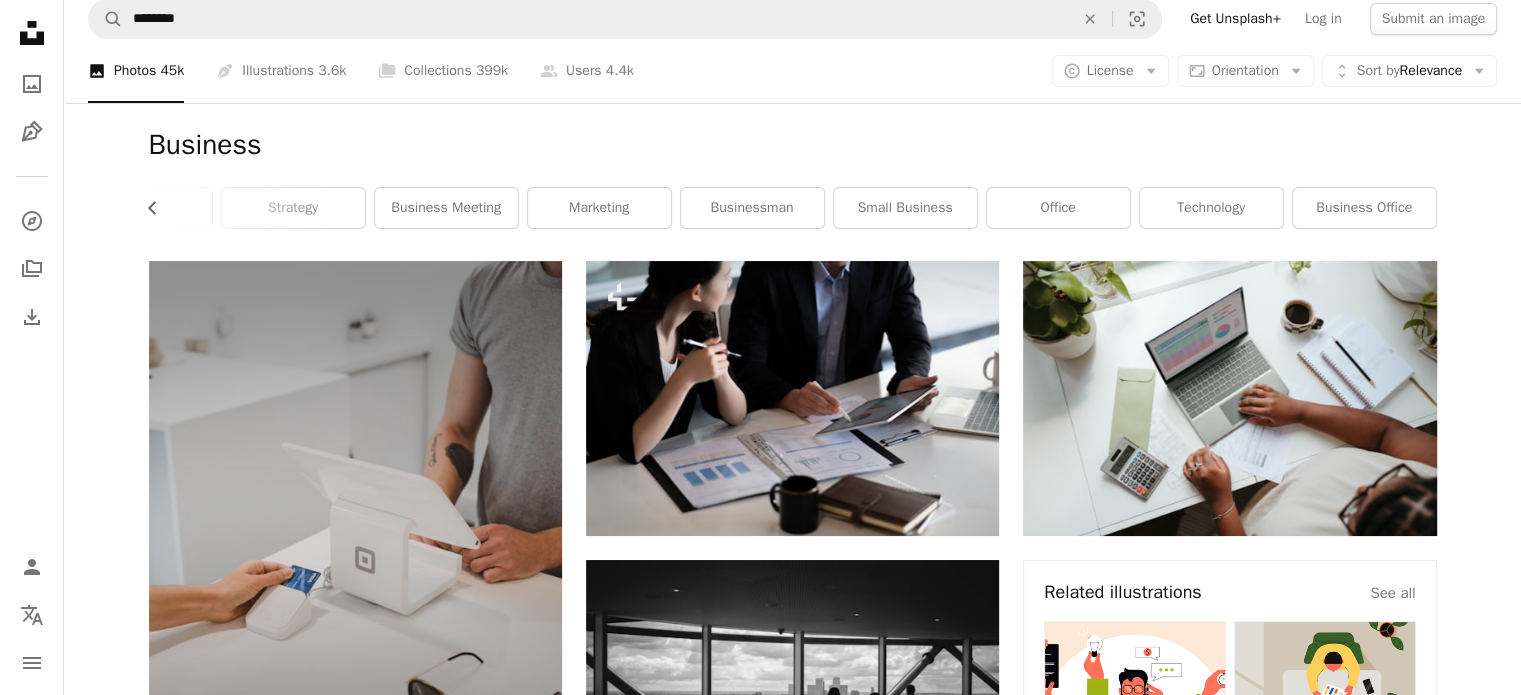 scroll, scrollTop: 0, scrollLeft: 0, axis: both 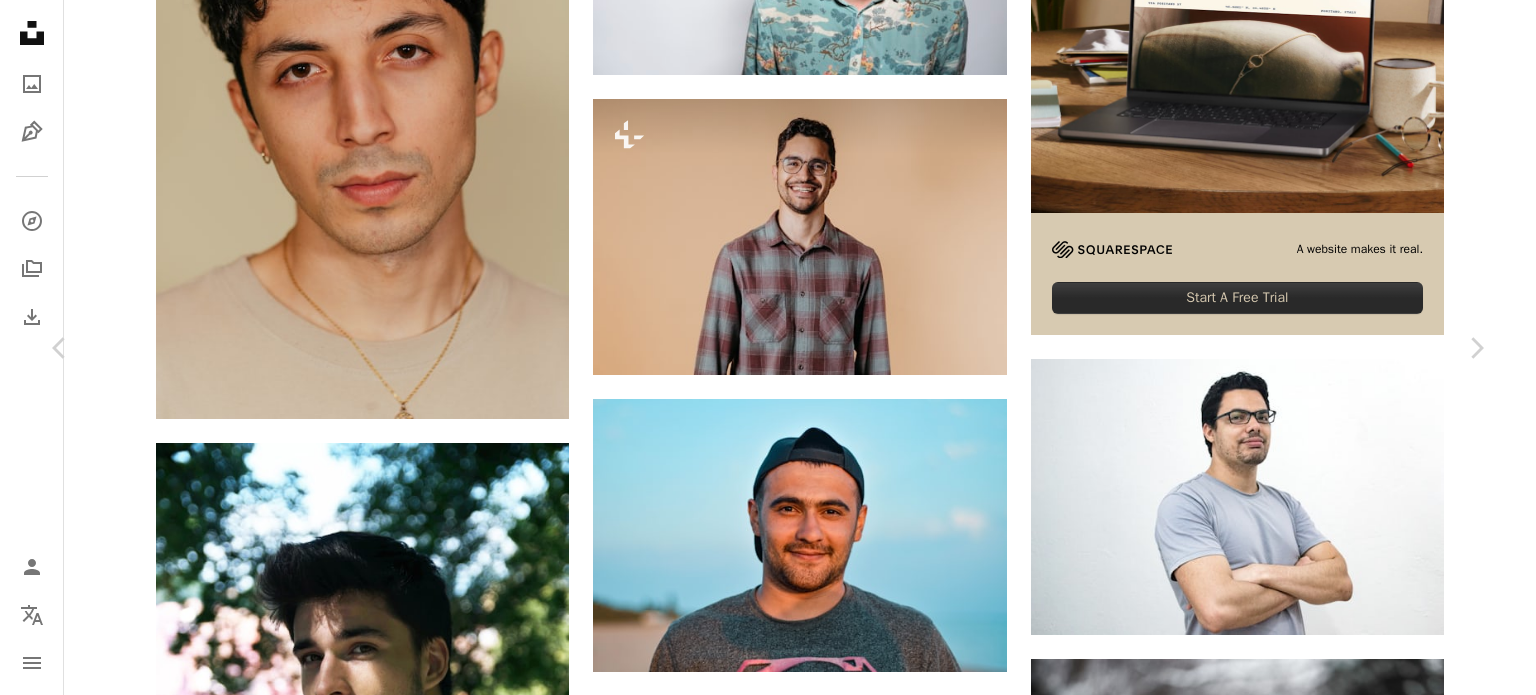 click on "portrait" at bounding box center (260, 15743) 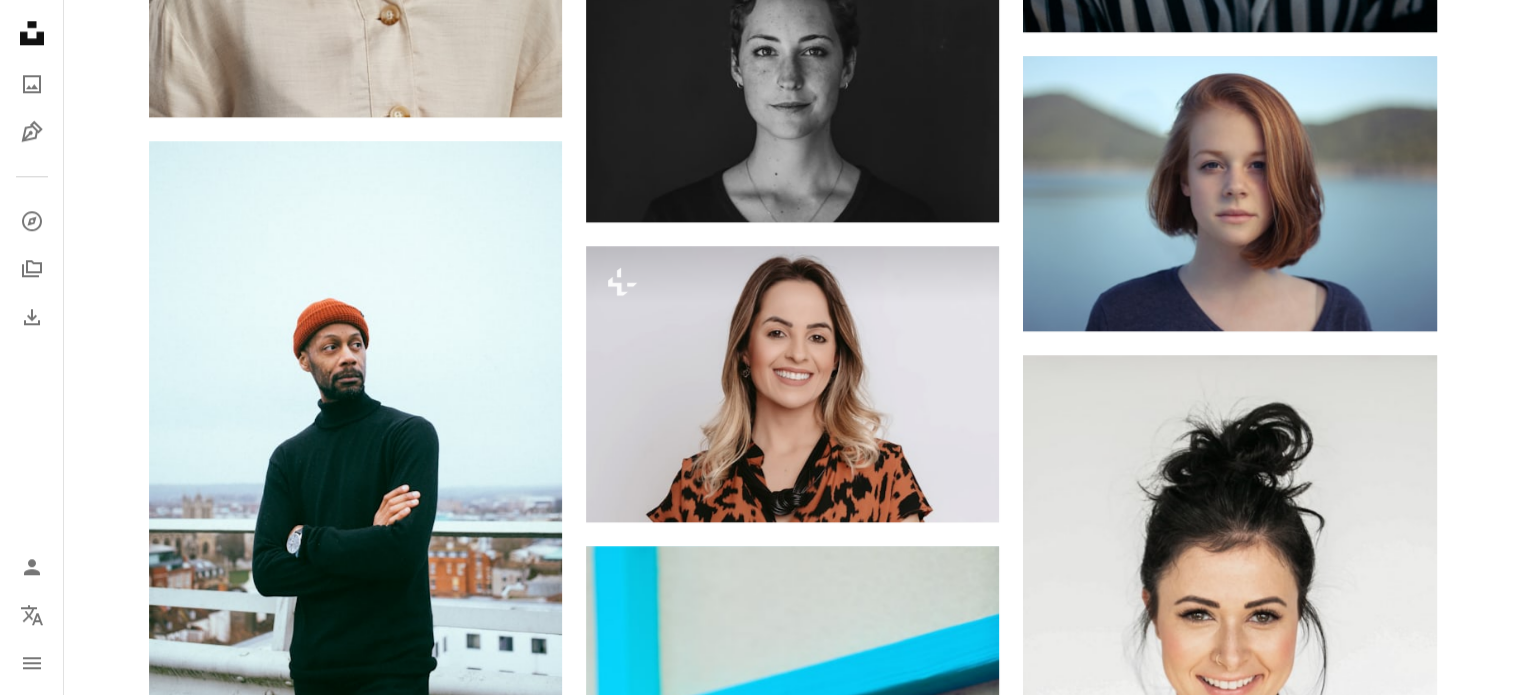 scroll, scrollTop: 2200, scrollLeft: 0, axis: vertical 